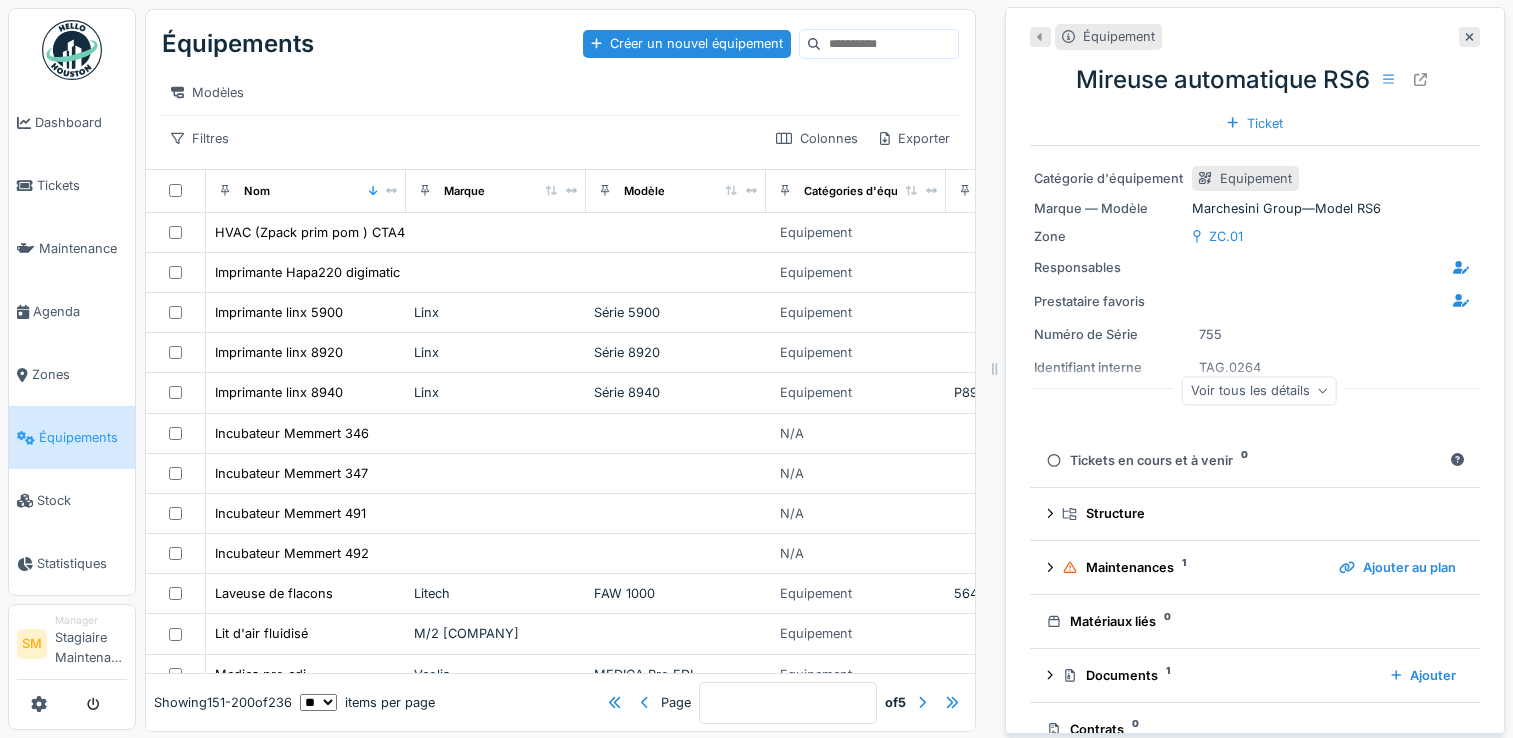 scroll, scrollTop: 0, scrollLeft: 0, axis: both 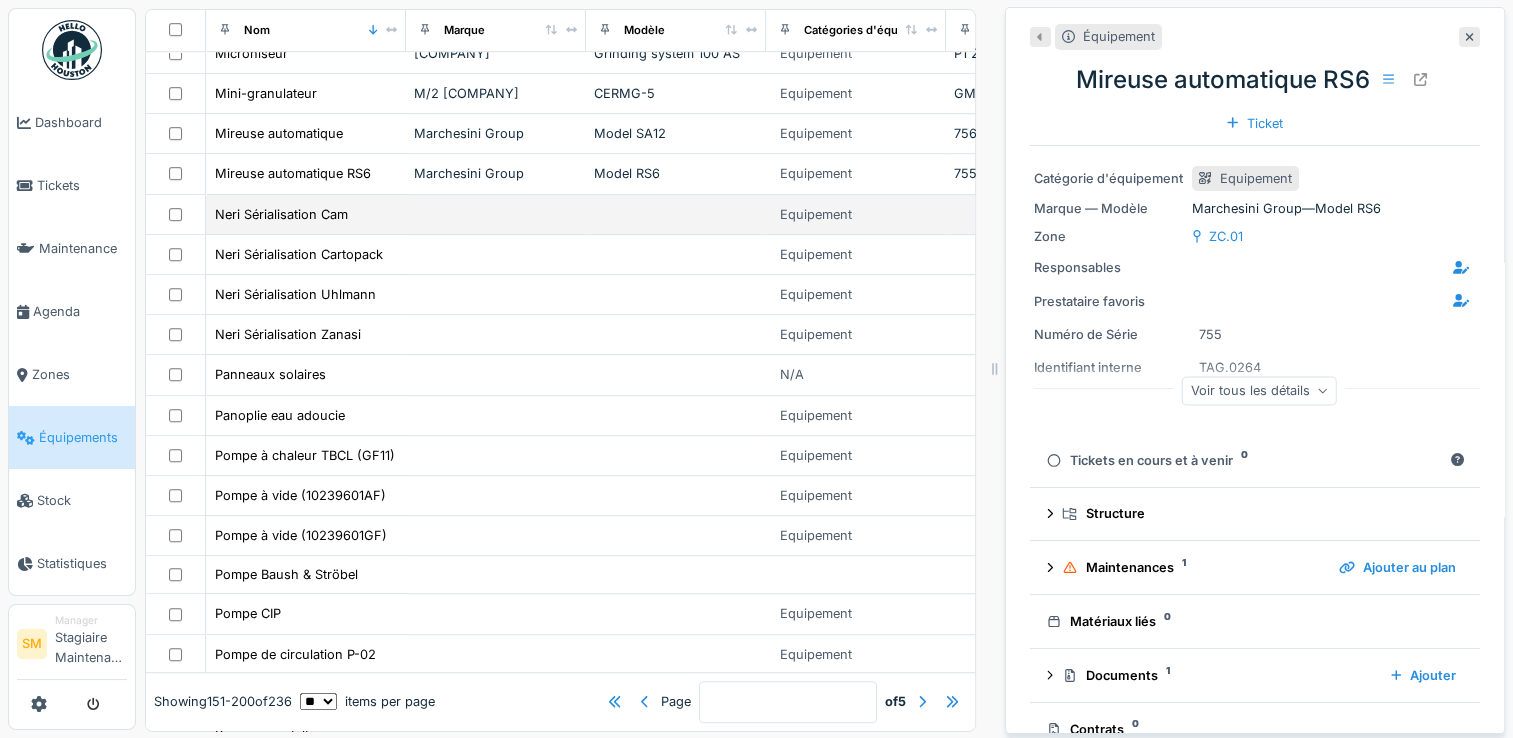 click on "Neri Sérialisation Cam" at bounding box center [306, 215] 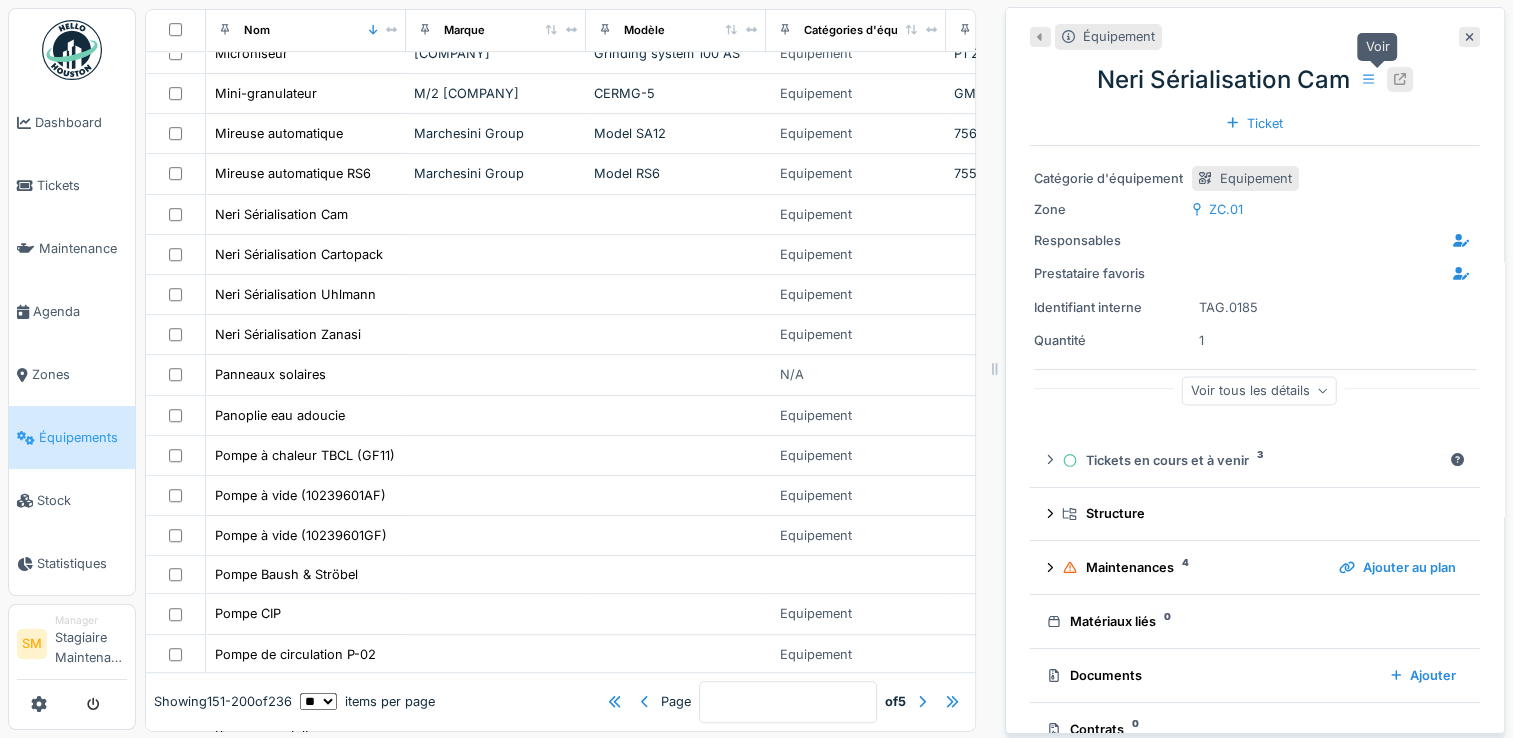 click 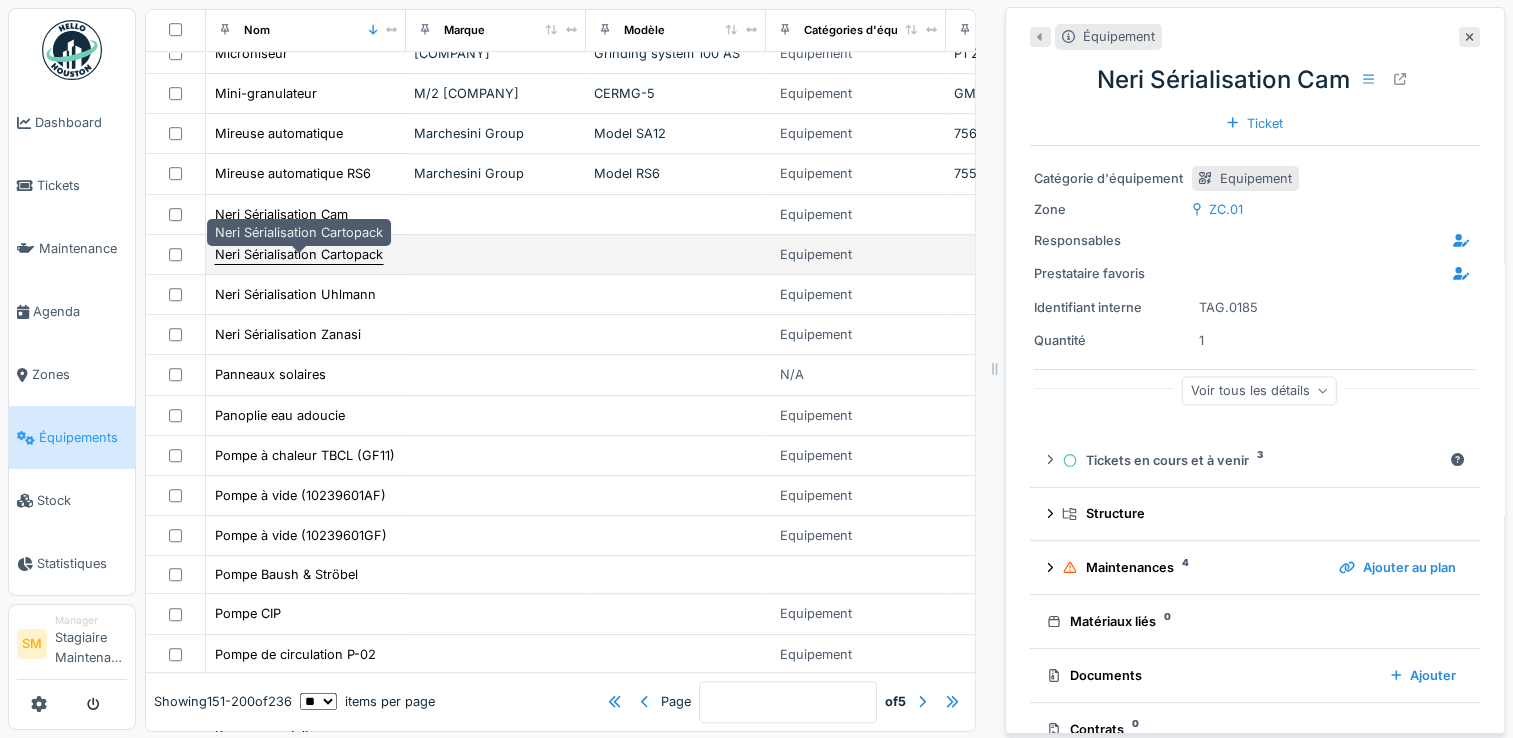 click on "Neri Sérialisation Cartopack" at bounding box center [299, 254] 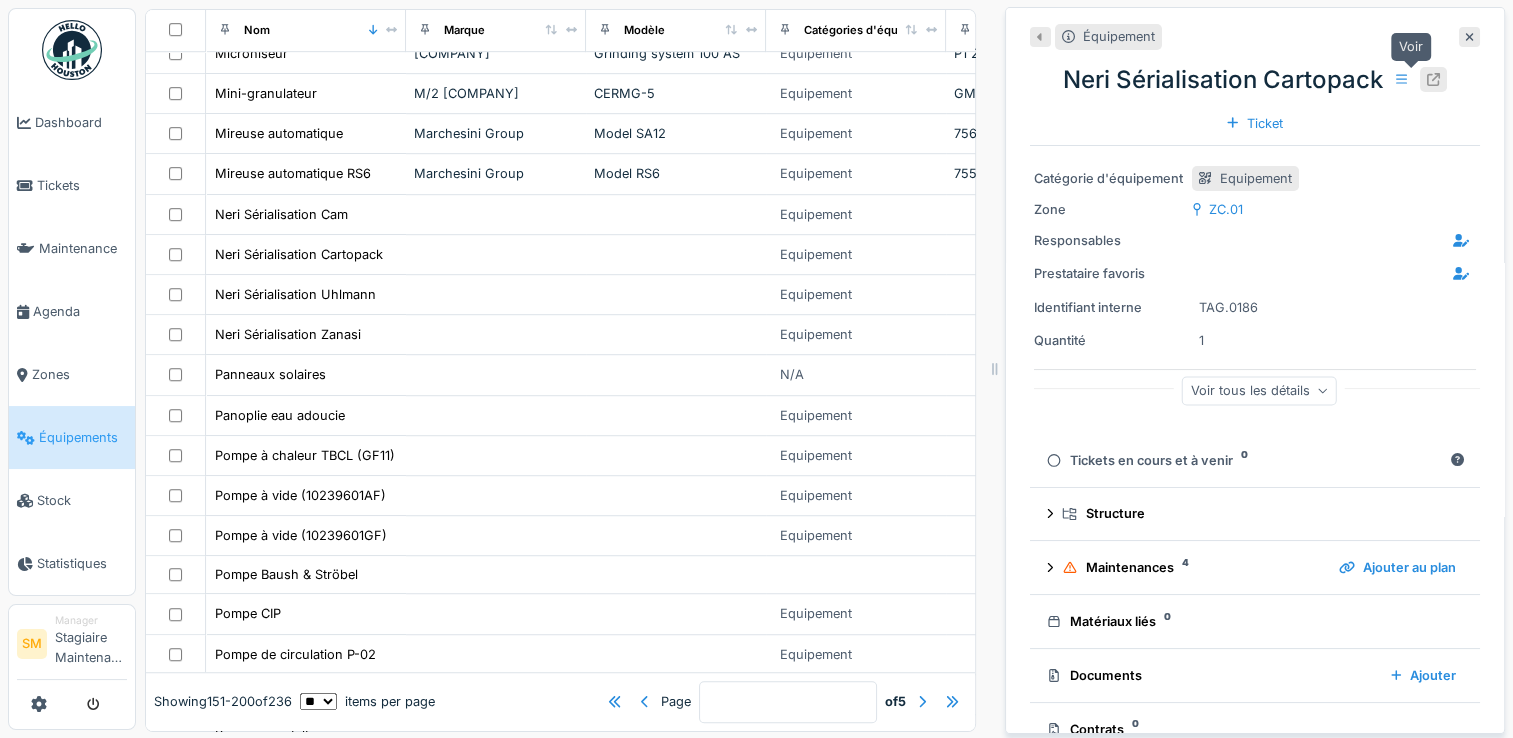 click at bounding box center (1433, 79) 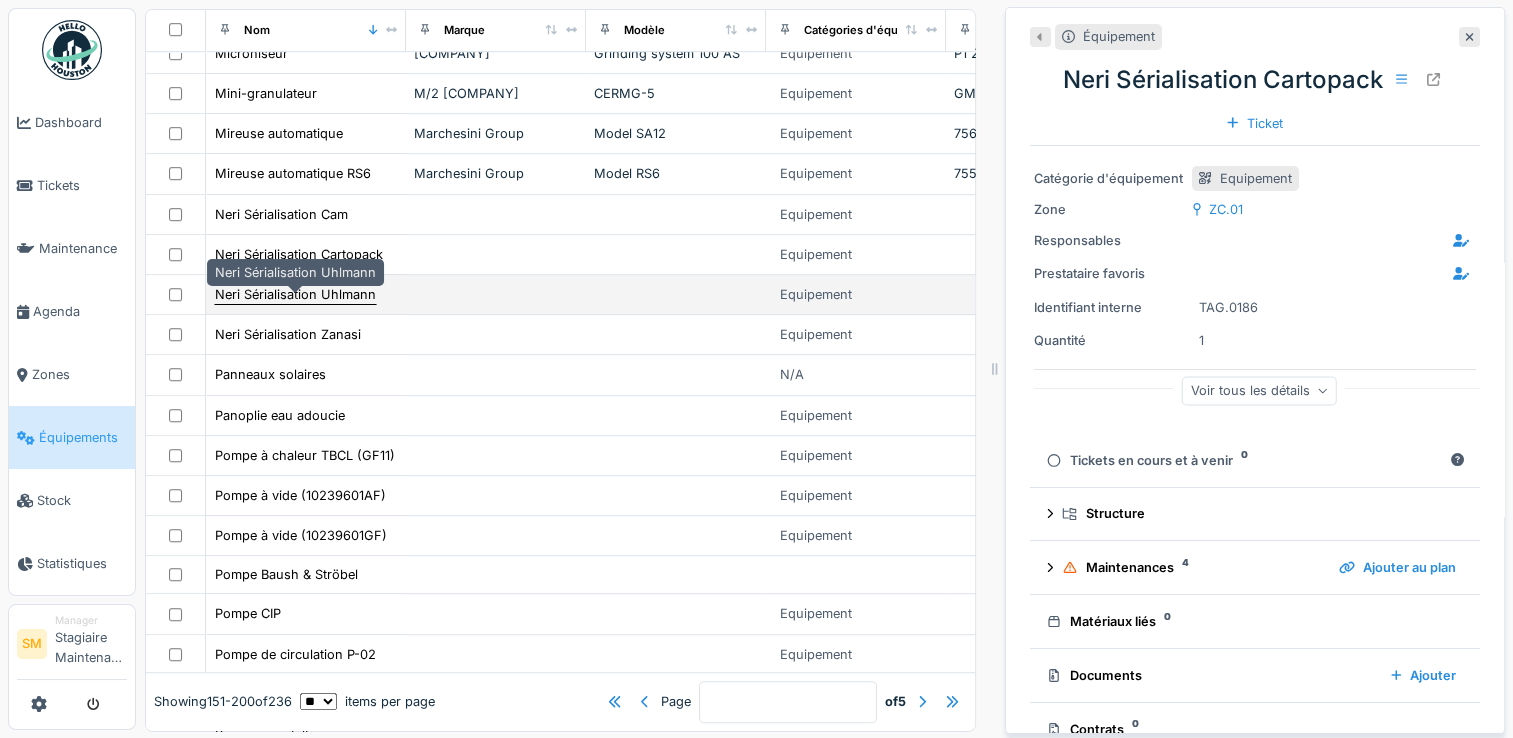 click on "Neri Sérialisation Uhlmann" at bounding box center (295, 294) 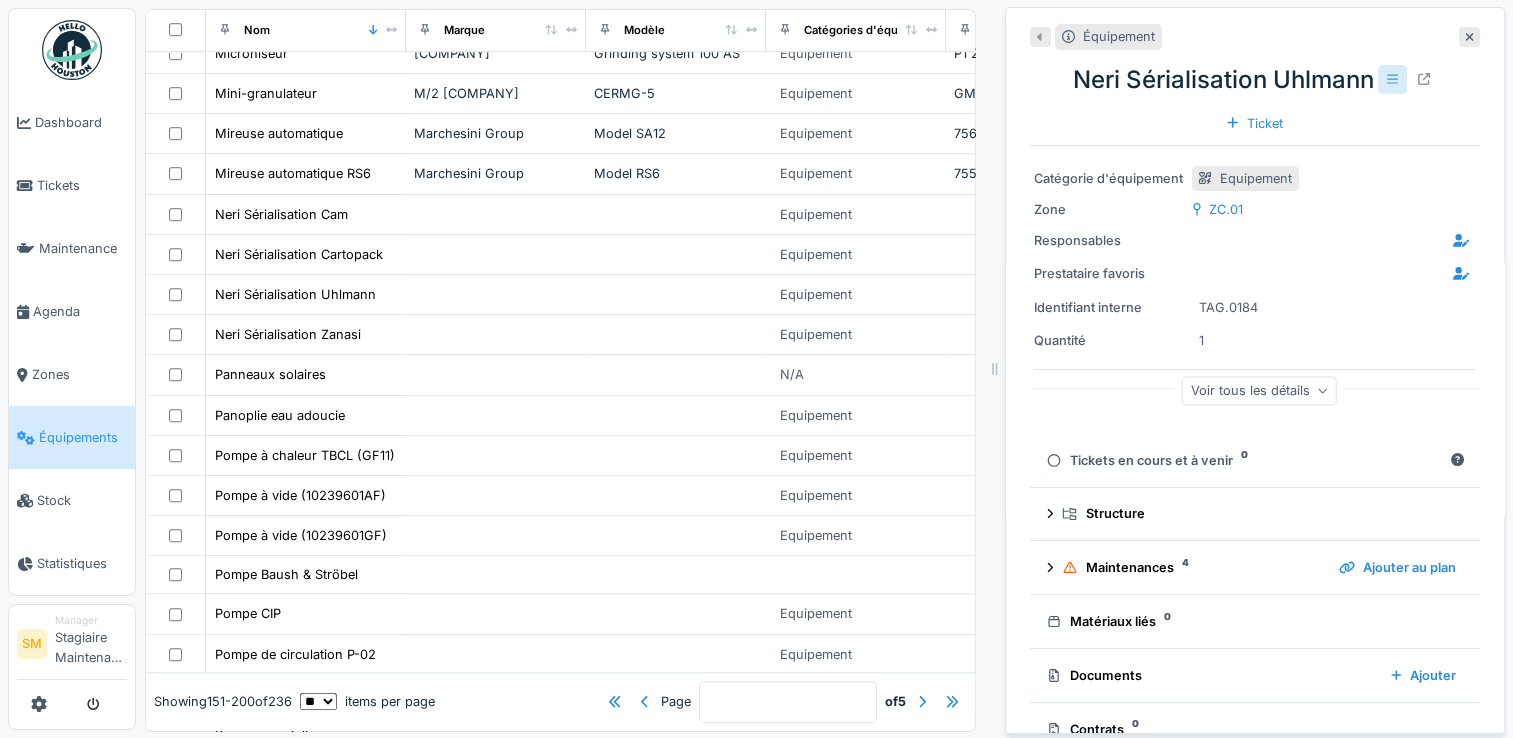click at bounding box center (1392, 79) 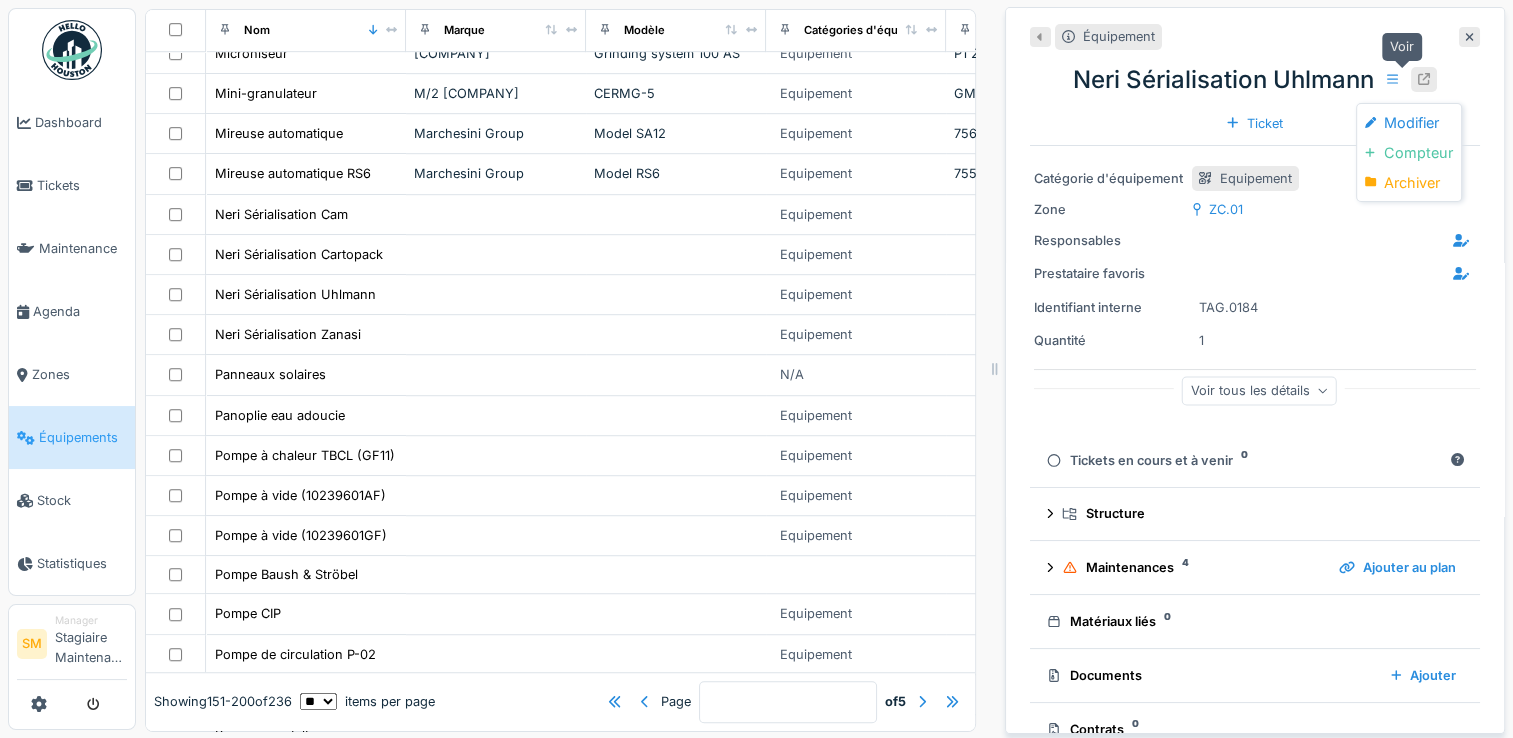 click 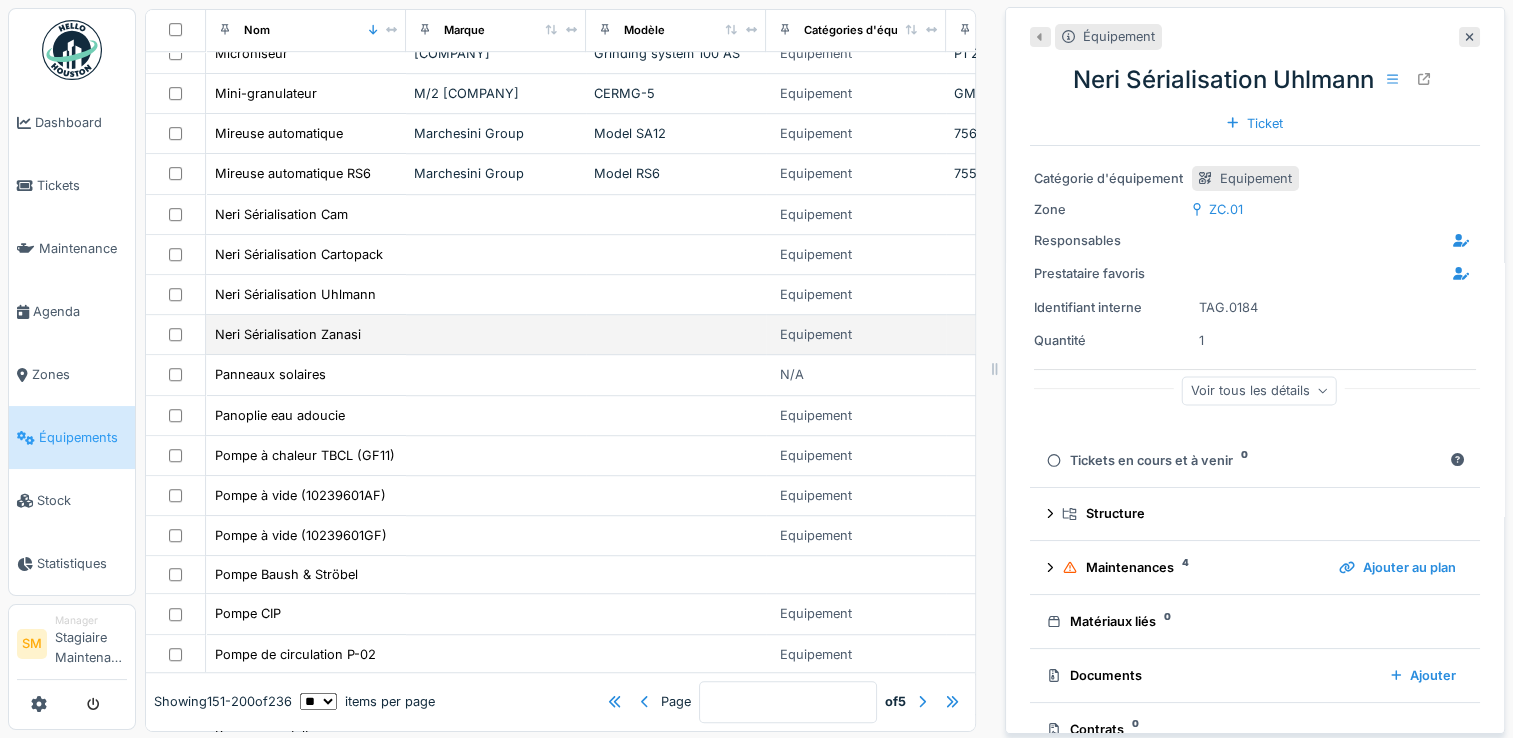 click on "Neri Sérialisation Zanasi" at bounding box center (306, 334) 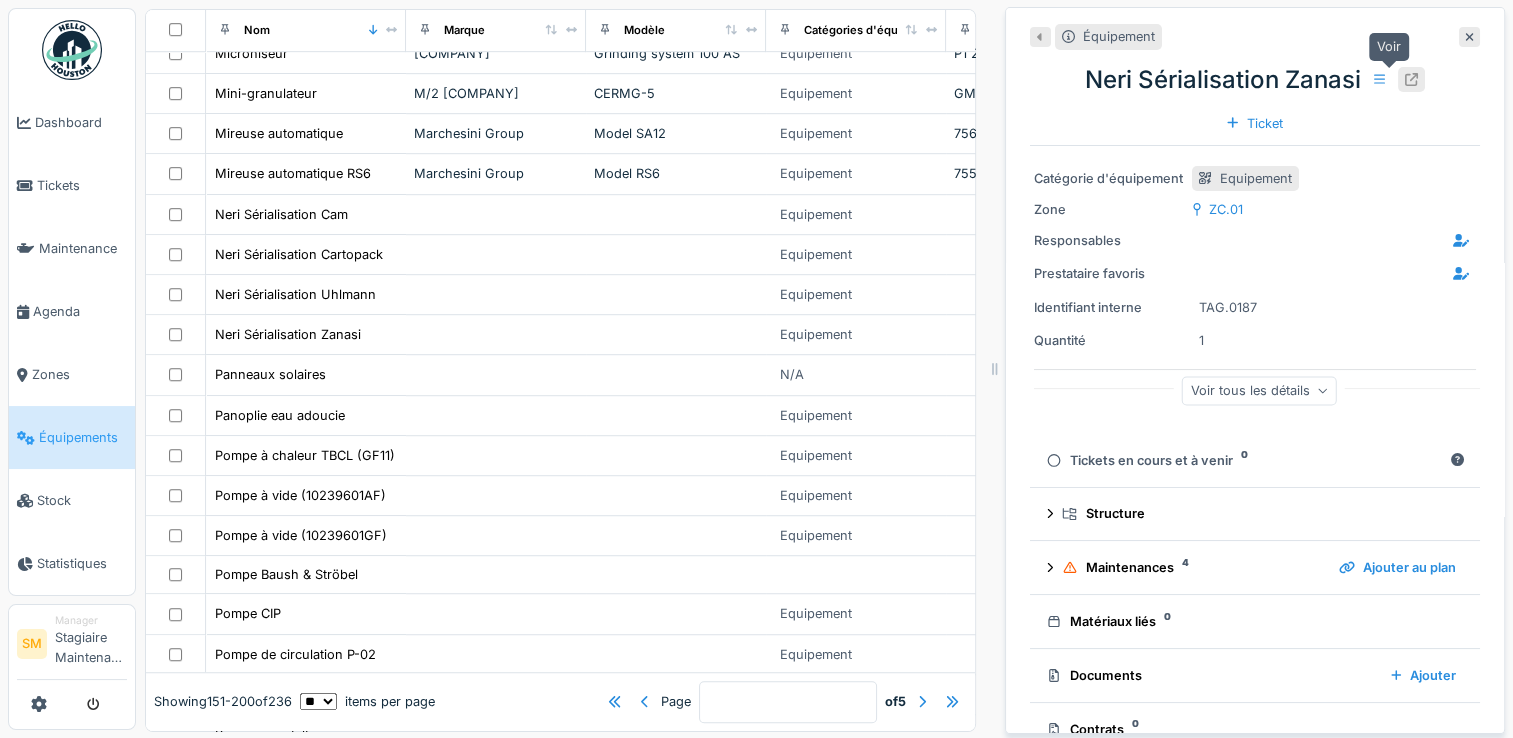 click 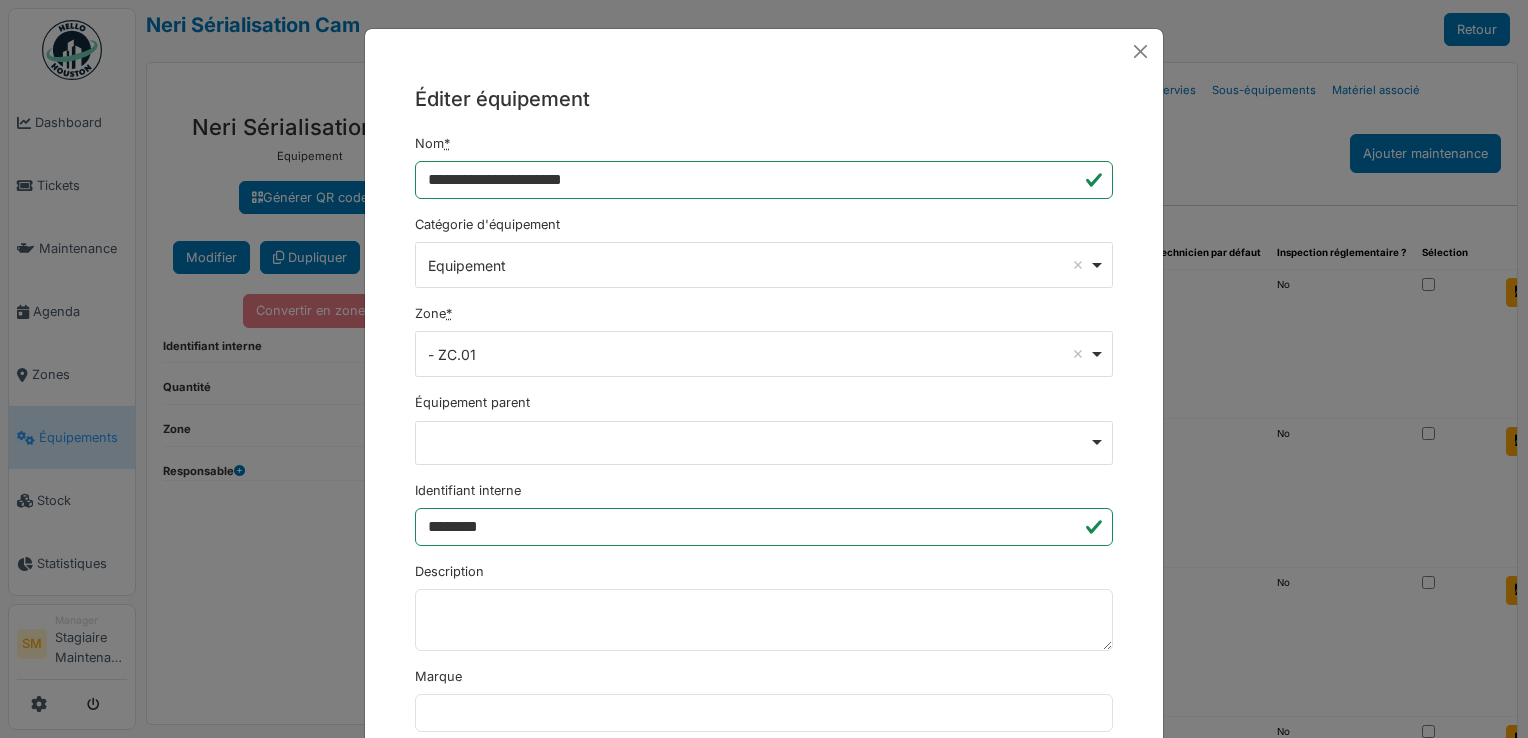 scroll, scrollTop: 0, scrollLeft: 0, axis: both 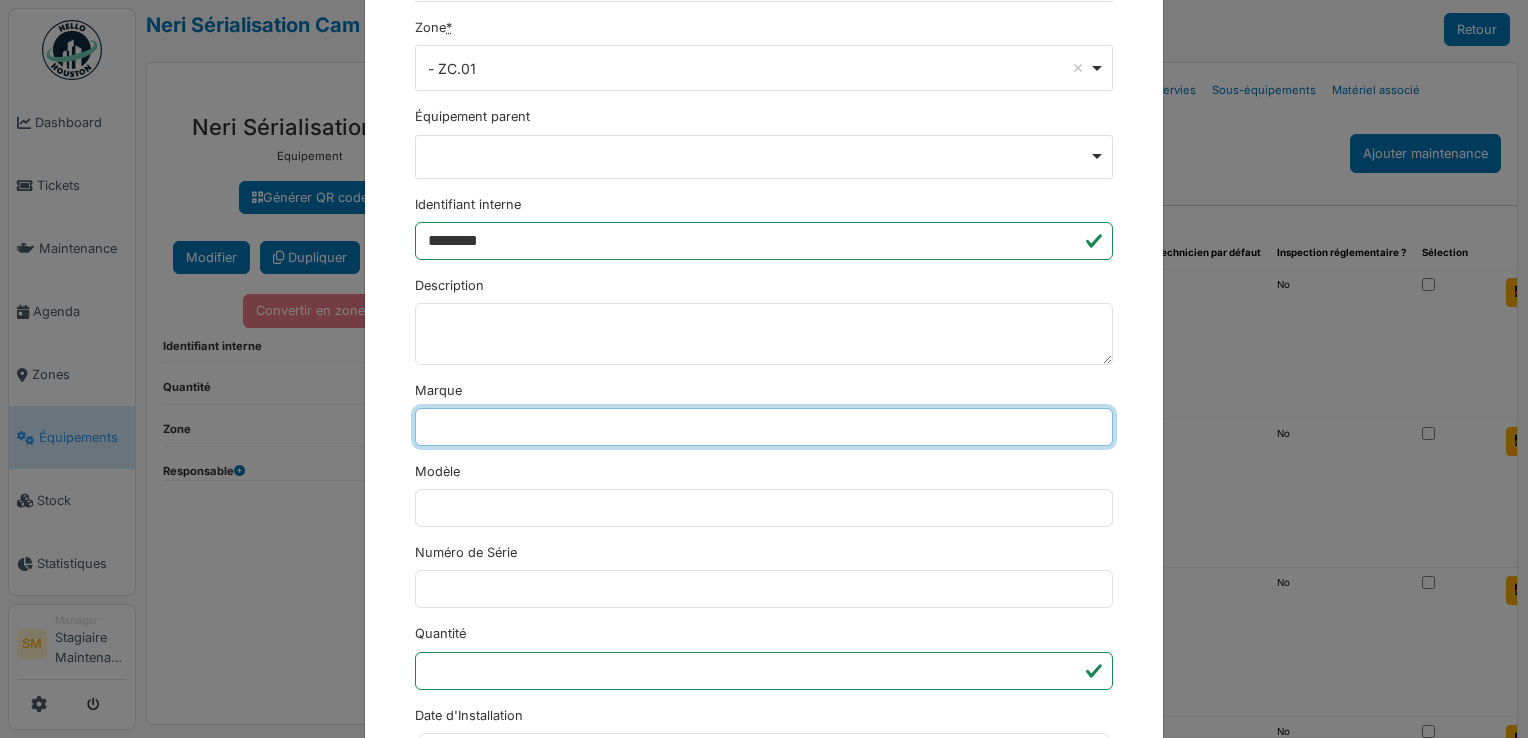 click on "Marque" at bounding box center [764, 427] 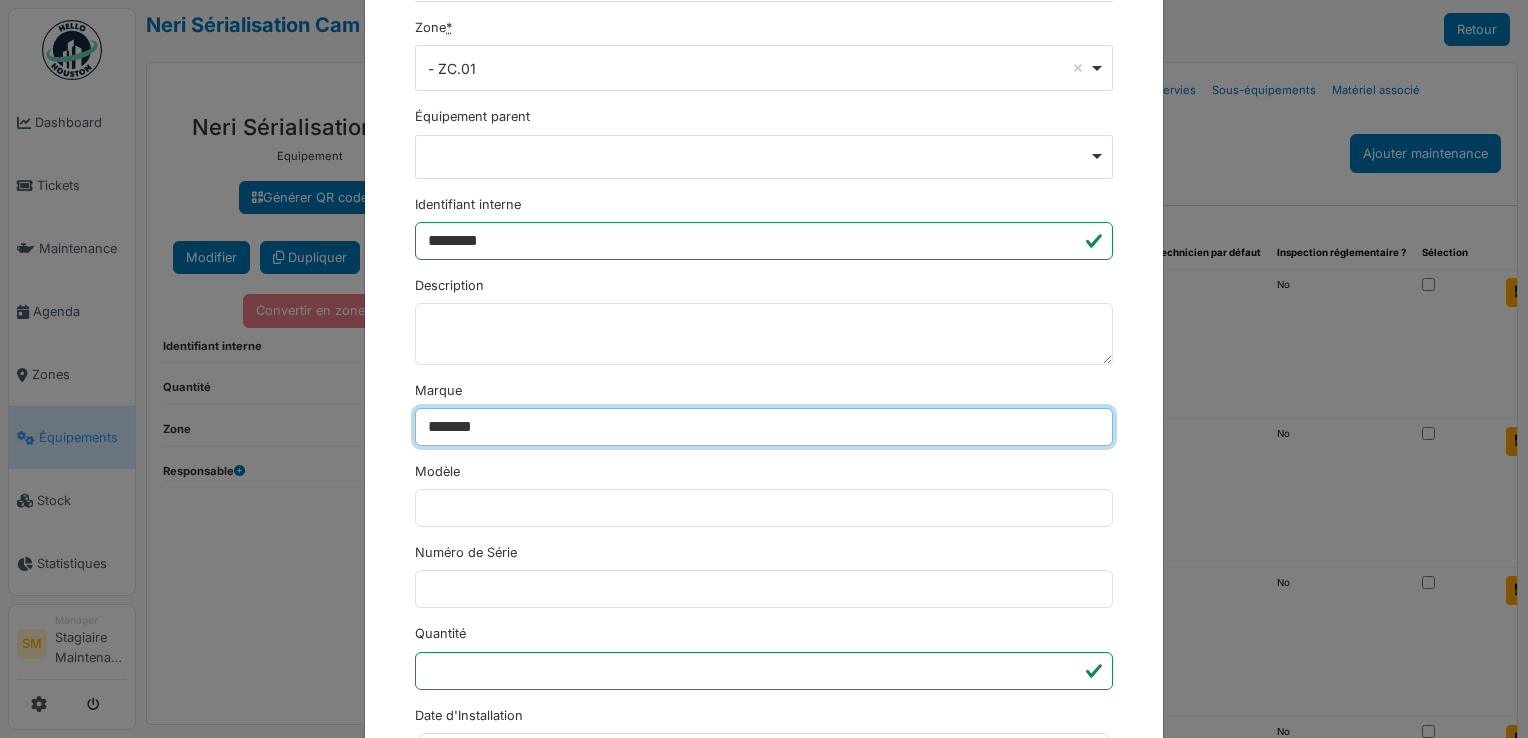 type on "*******" 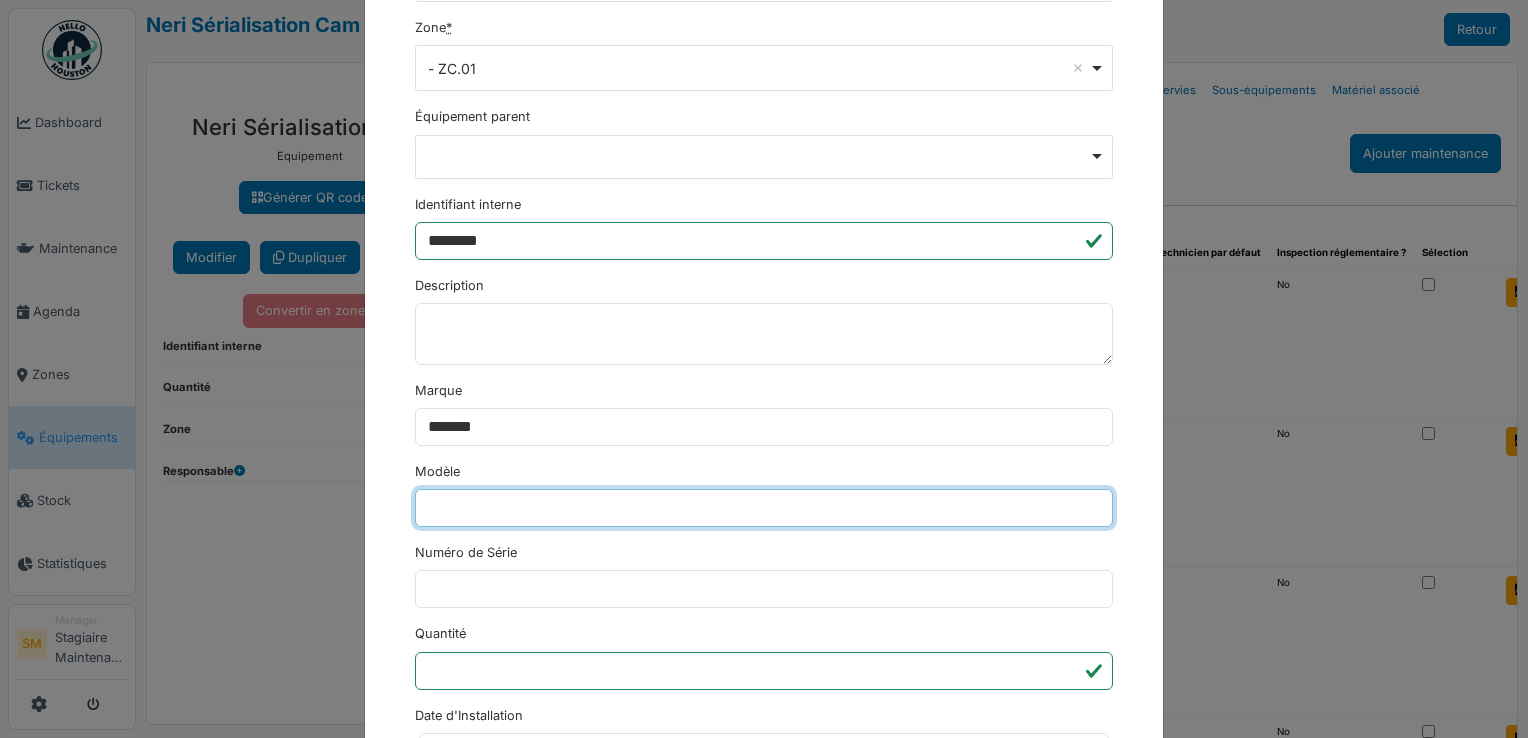 click on "Modèle" at bounding box center [764, 508] 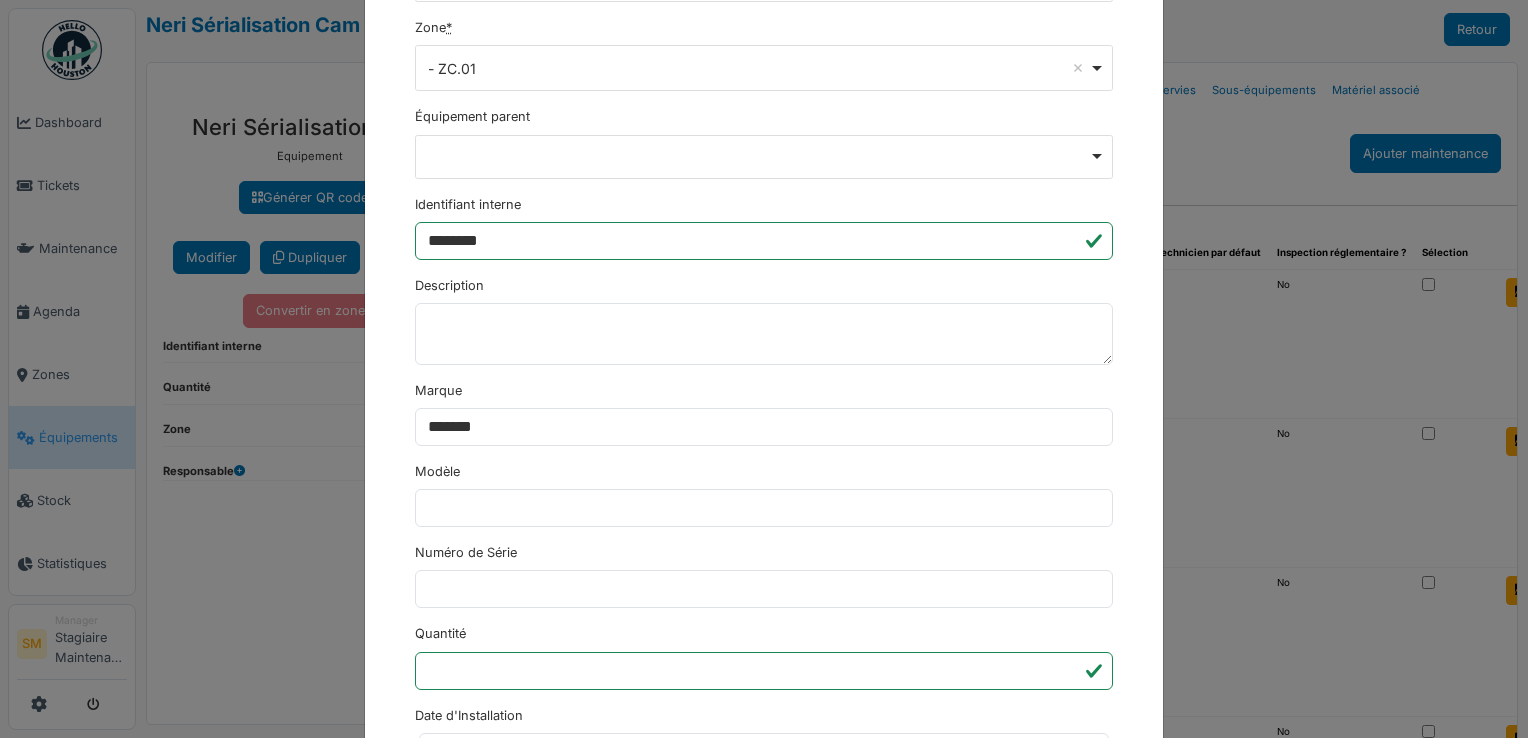 click on "**********" at bounding box center [764, 545] 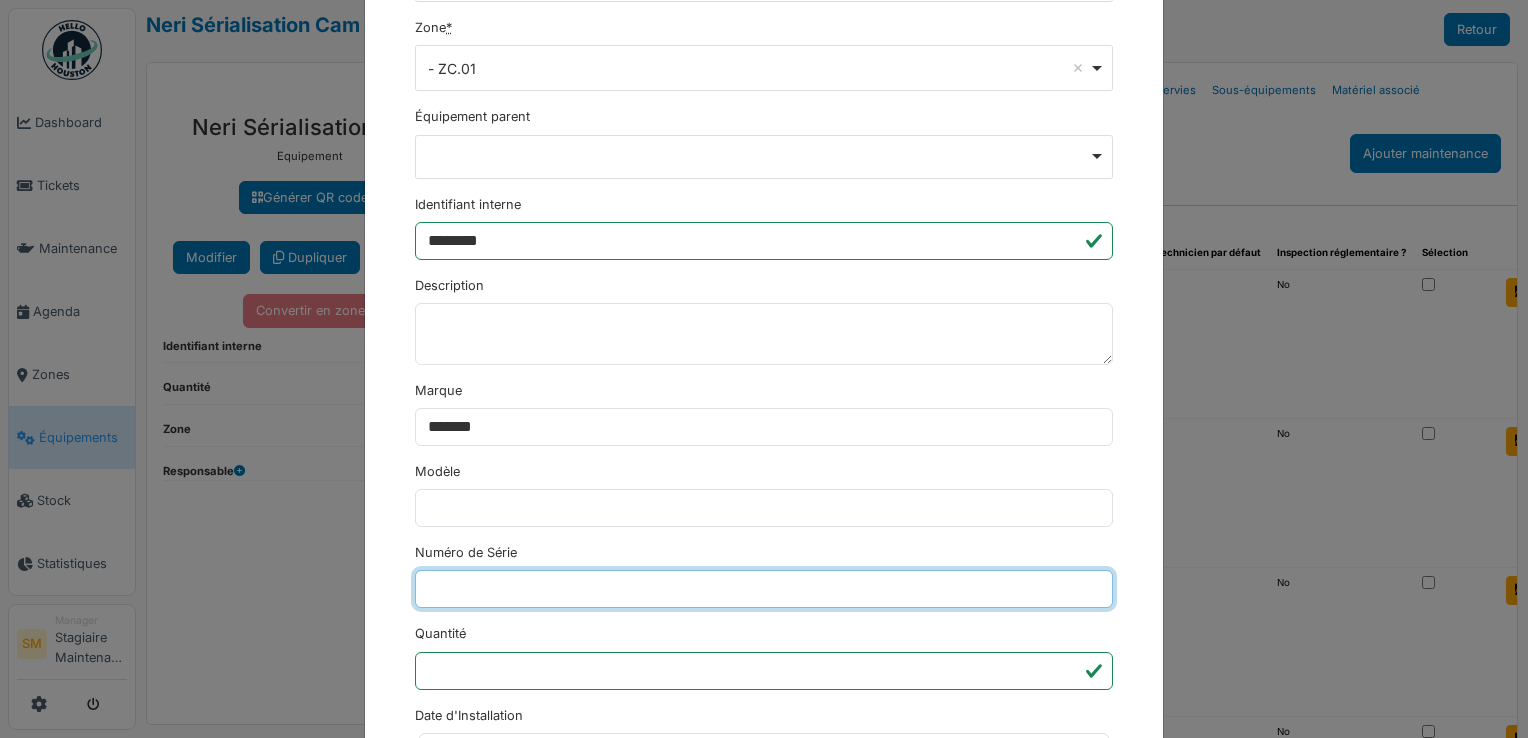 click on "Numéro de Série" at bounding box center [764, 589] 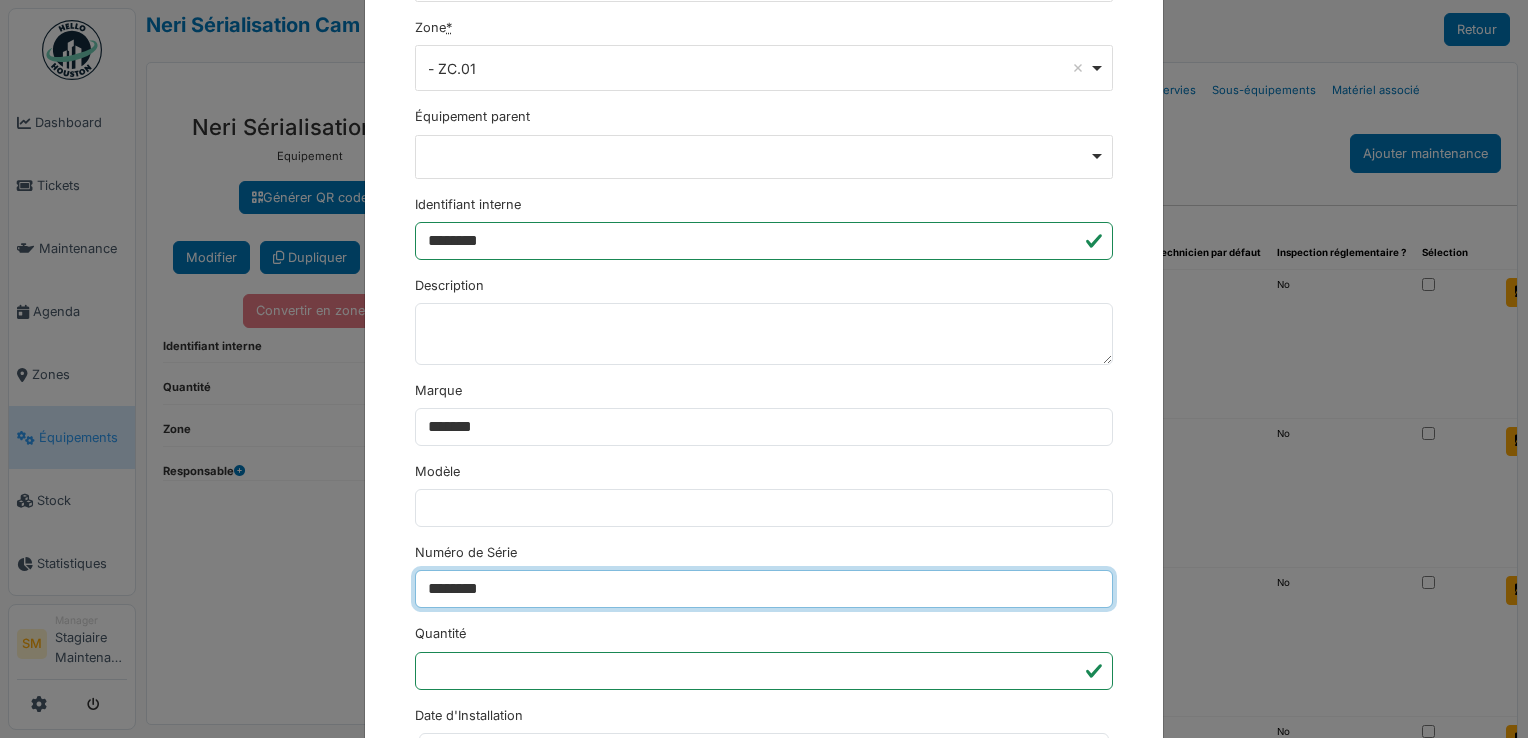 type on "********" 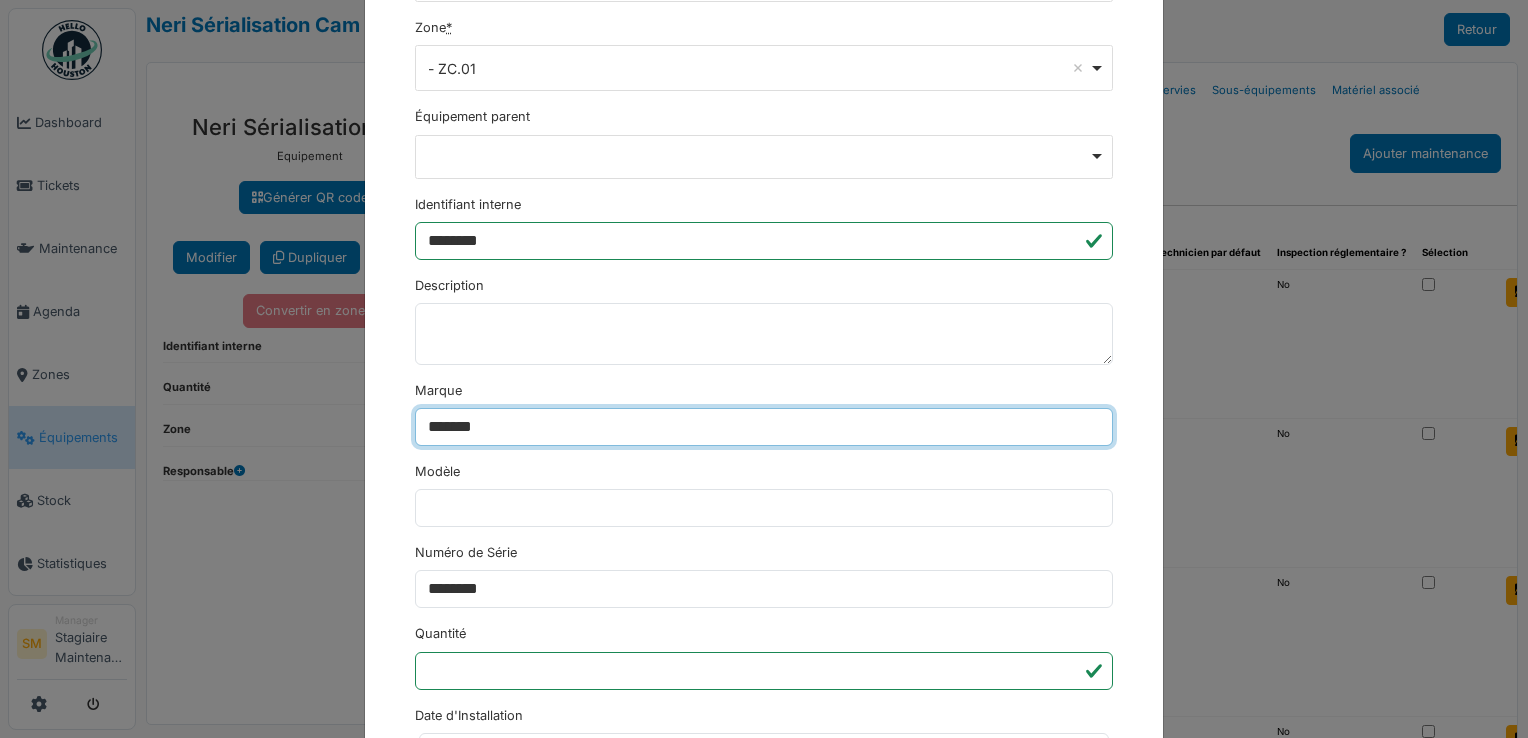 click on "*******" at bounding box center (764, 427) 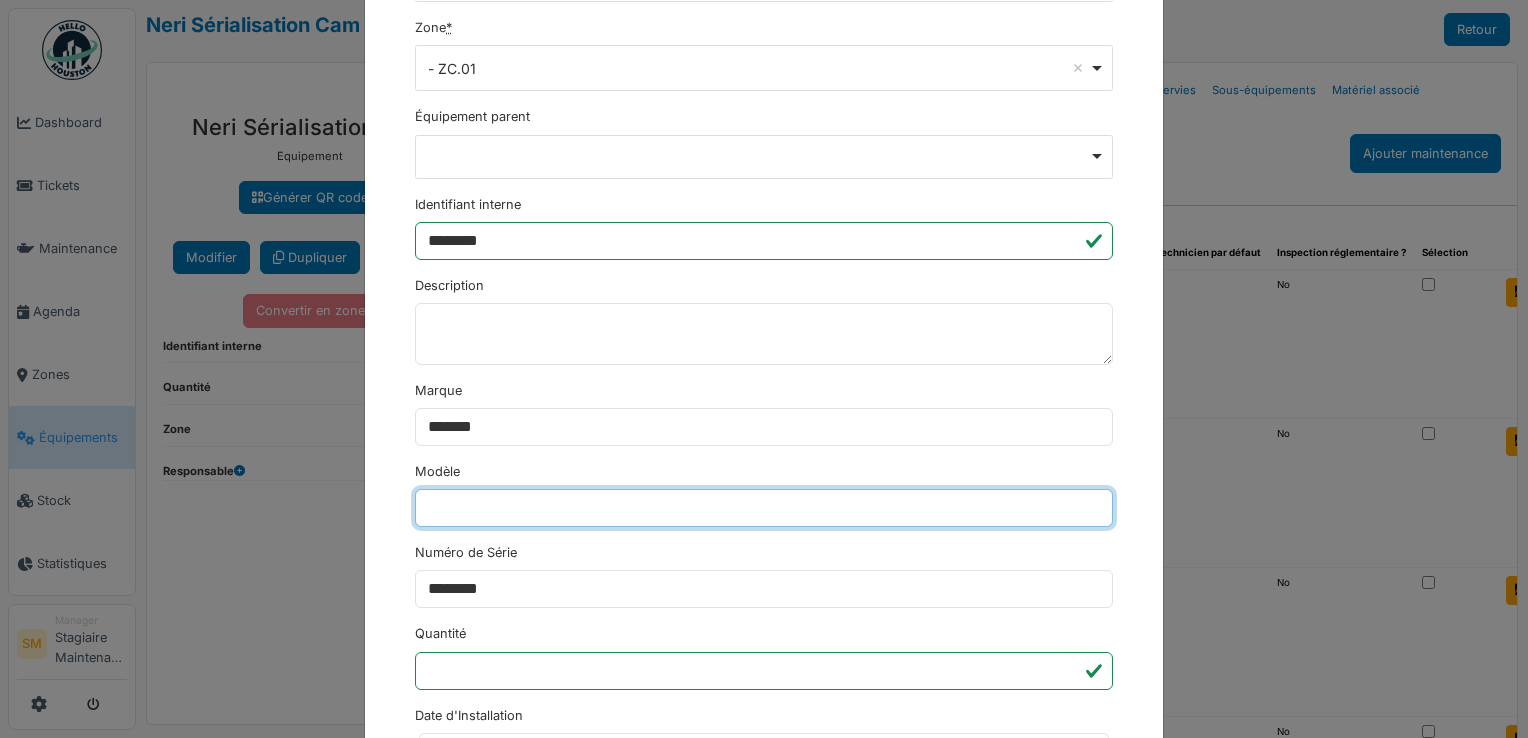 click on "Modèle" at bounding box center (764, 508) 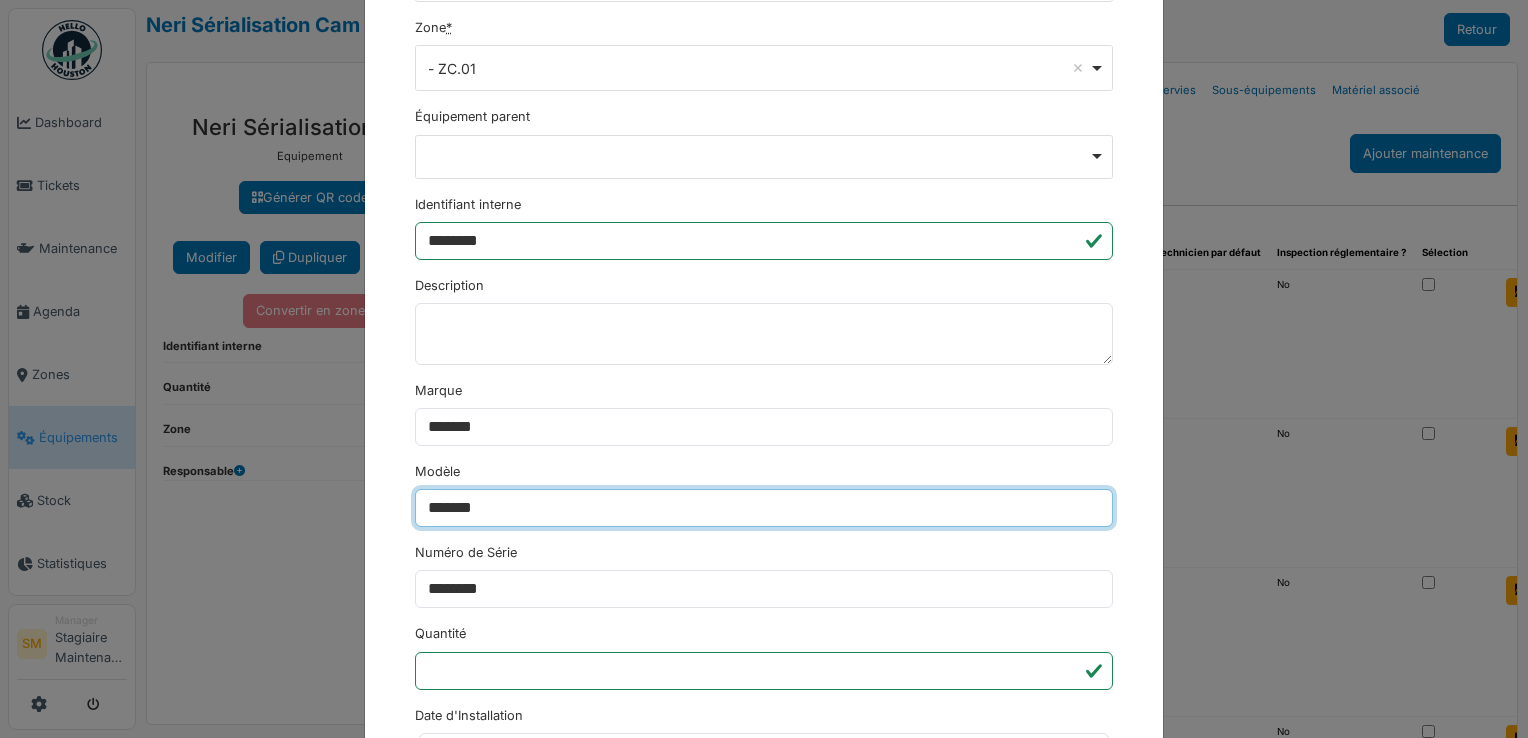 type on "*******" 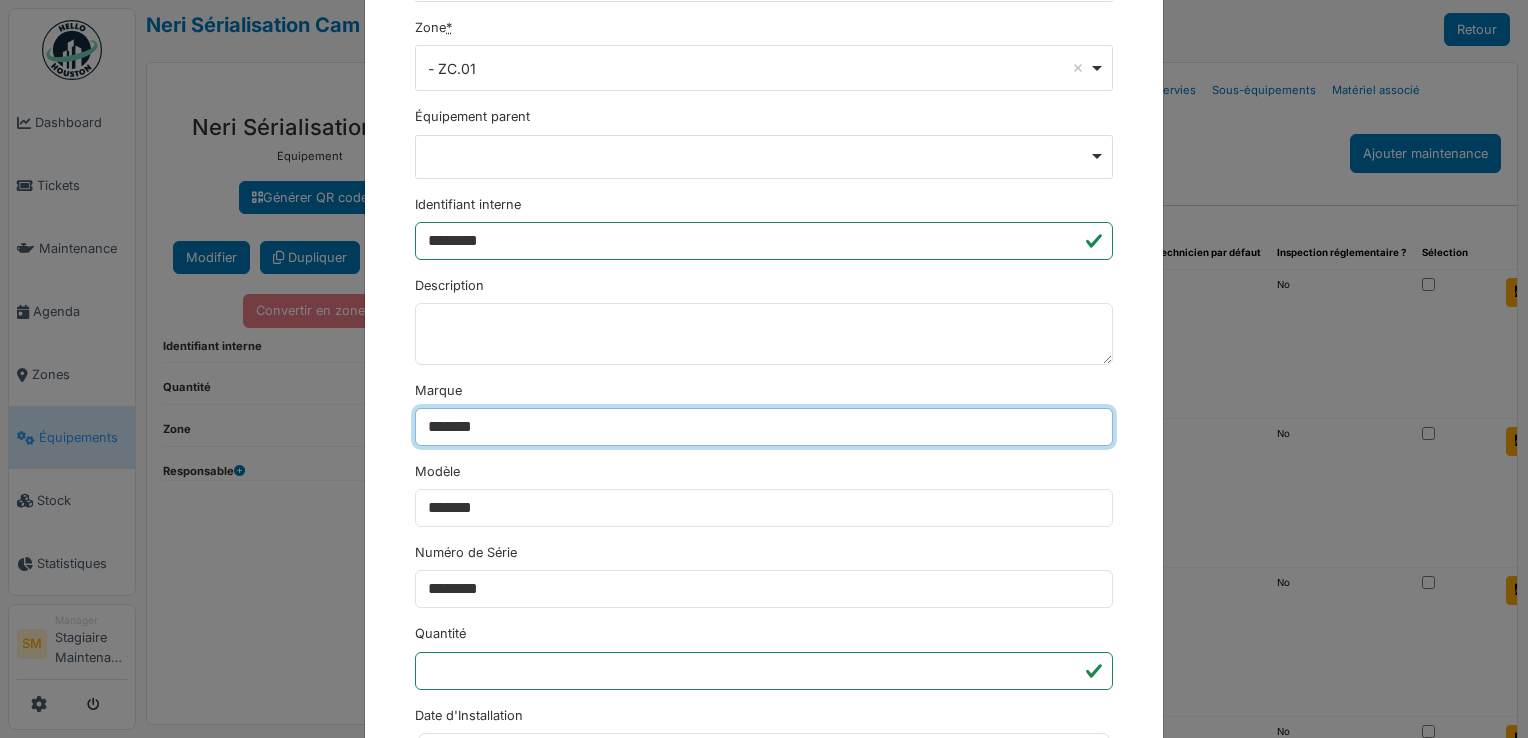 click on "*******" at bounding box center (764, 427) 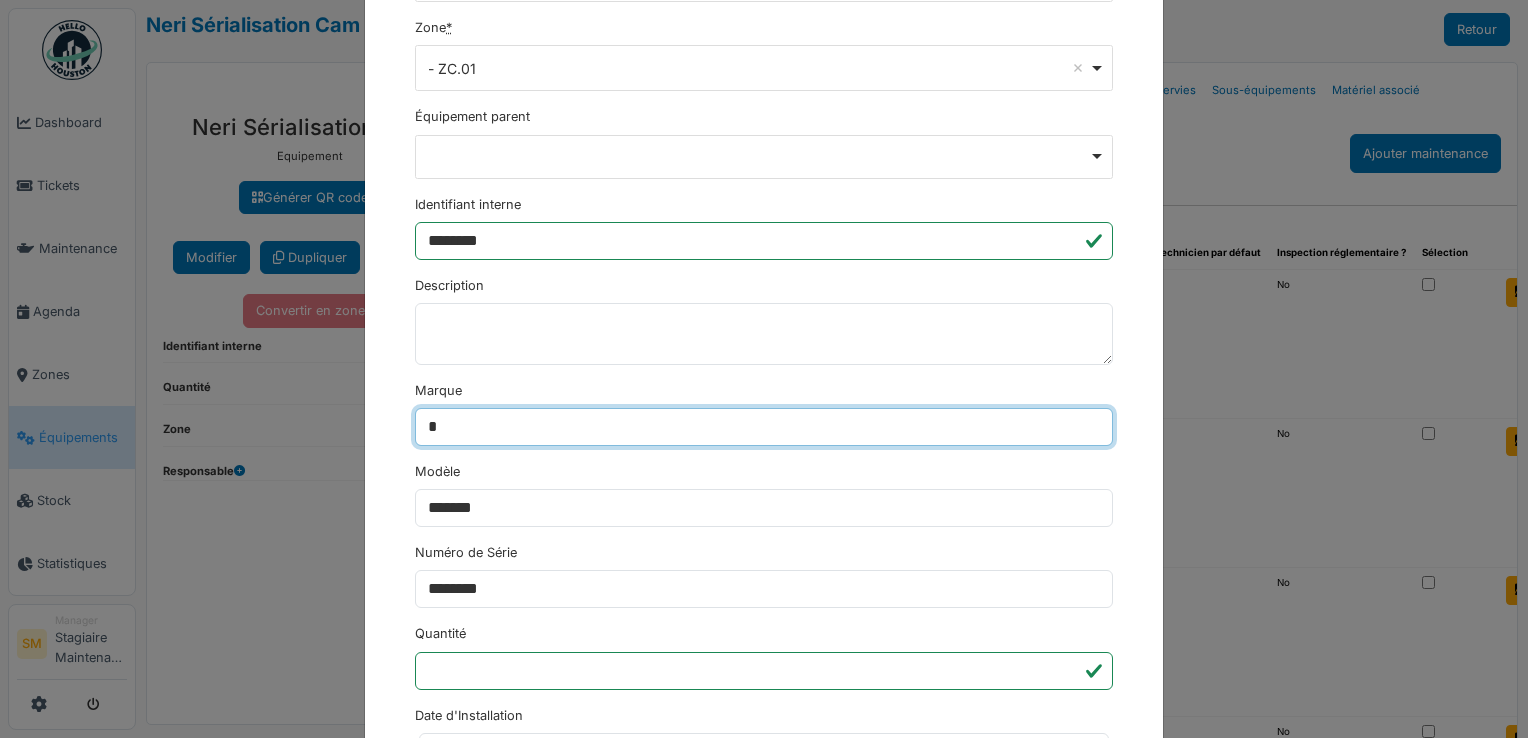 type on "**********" 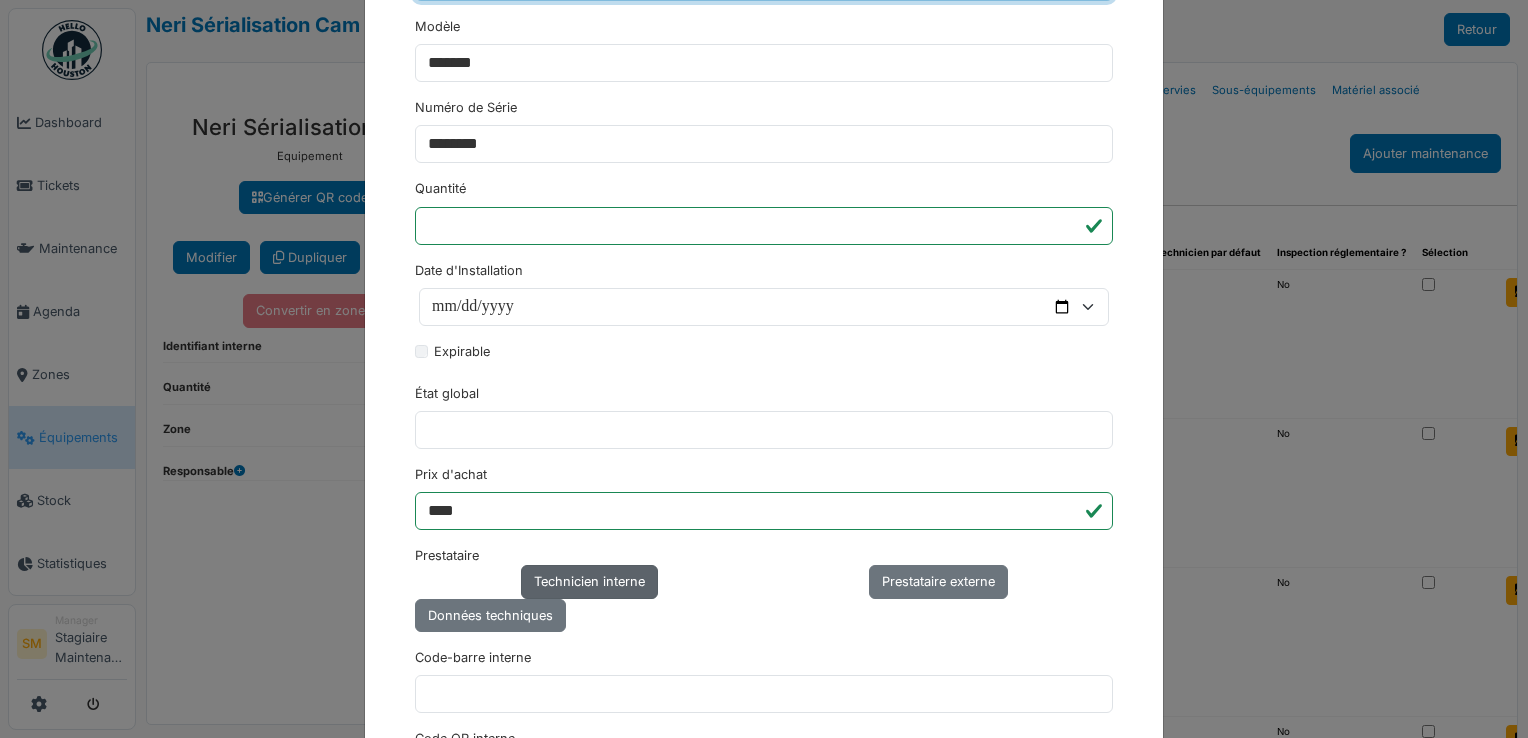 scroll, scrollTop: 896, scrollLeft: 0, axis: vertical 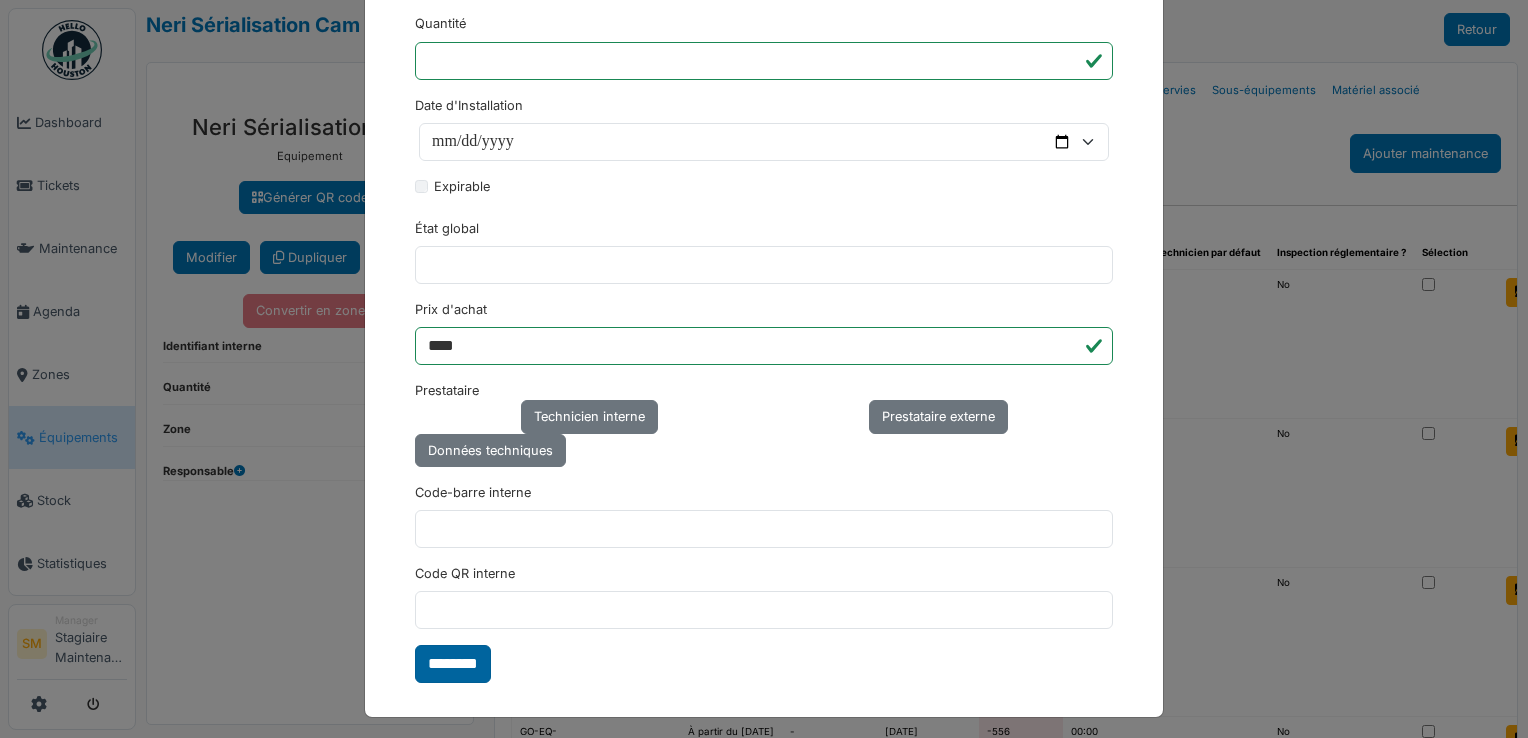 click on "********" at bounding box center (453, 664) 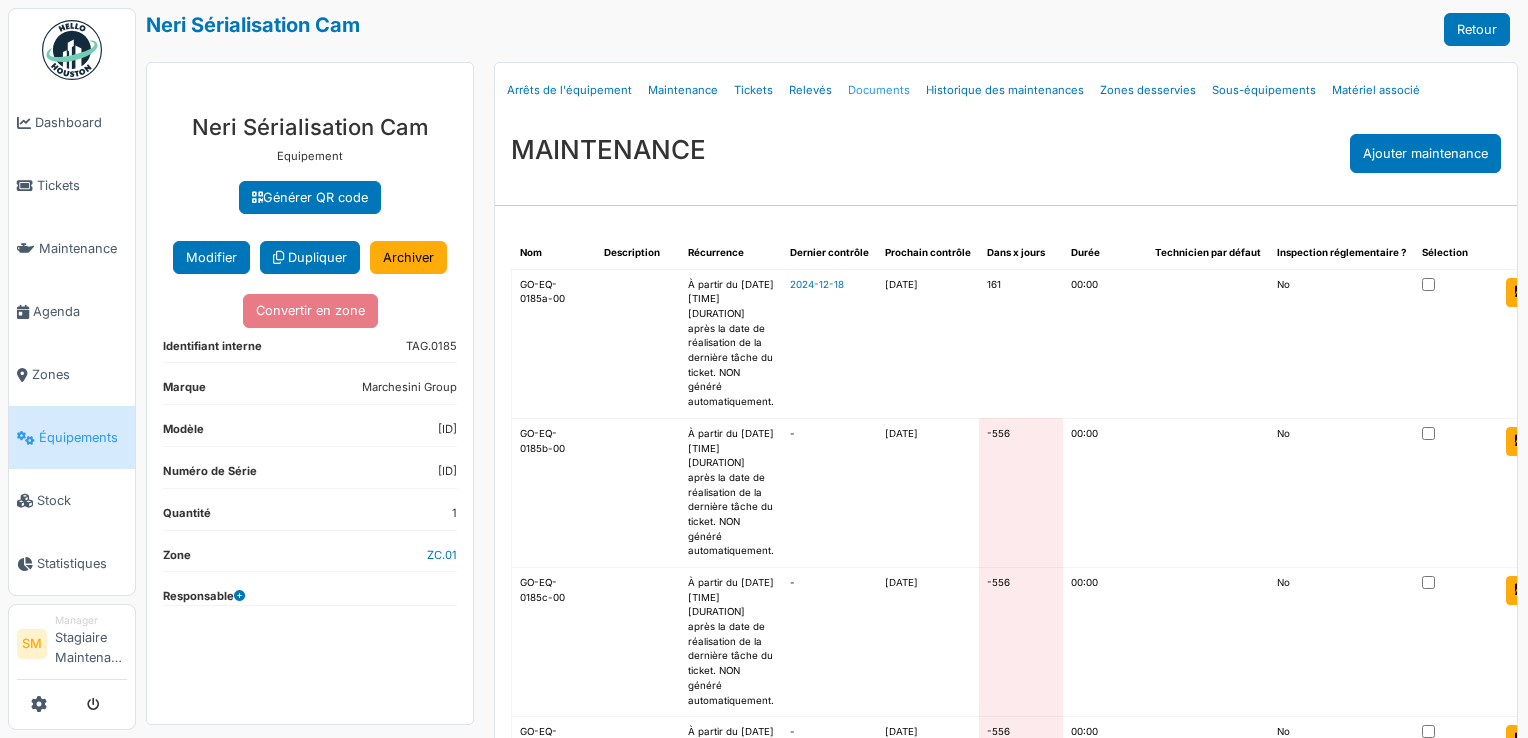 click on "Documents" at bounding box center [879, 90] 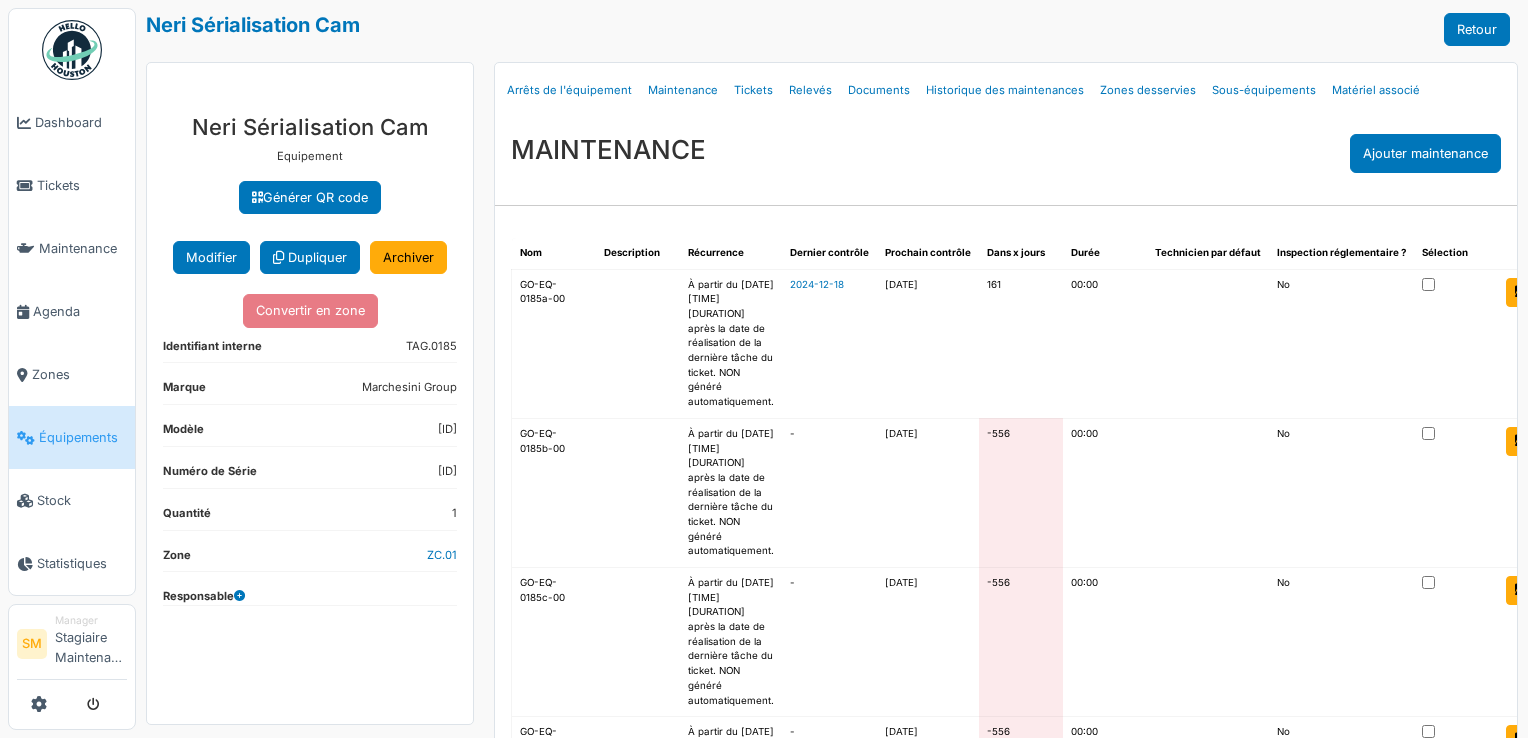 select on "***" 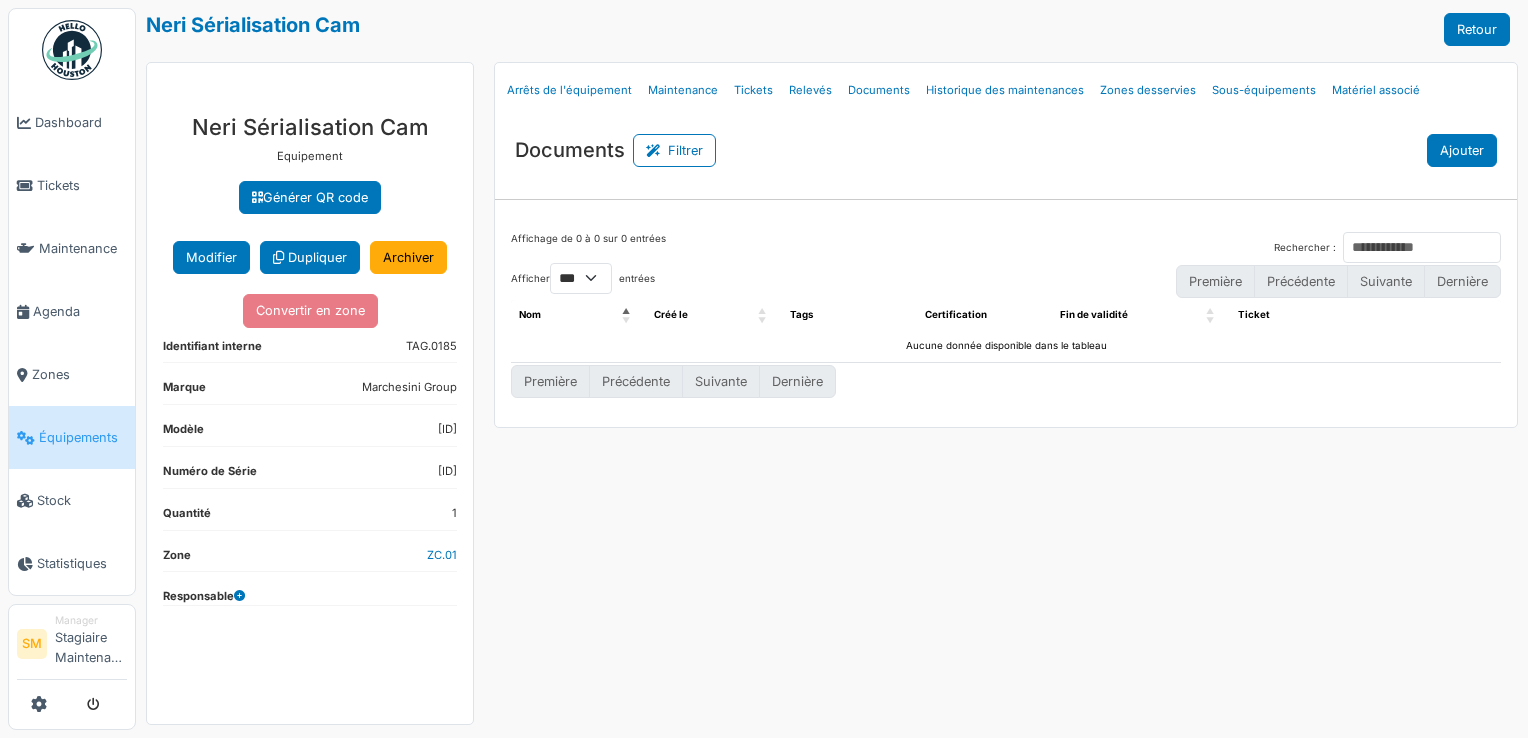 click on "Ajouter" at bounding box center [1462, 150] 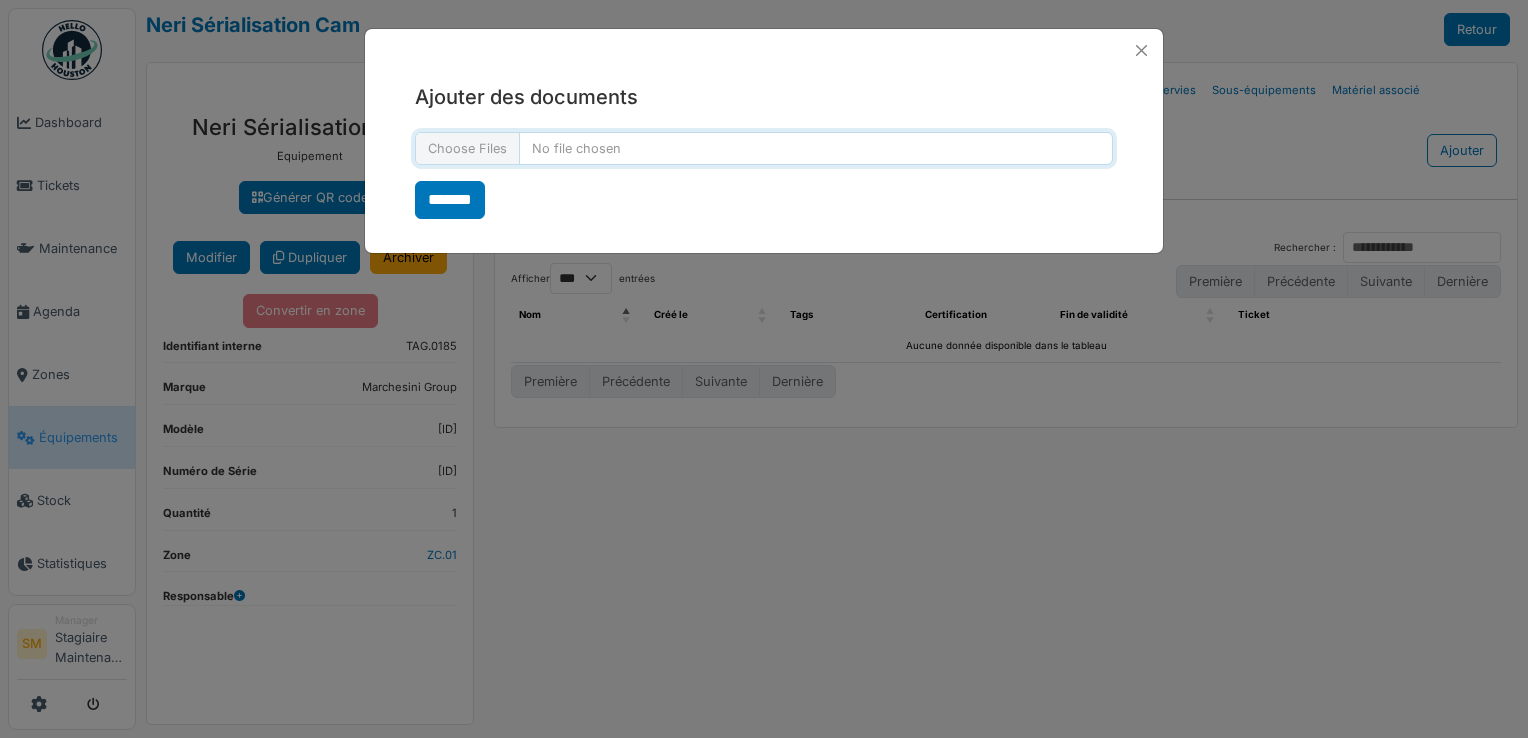 click at bounding box center [764, 148] 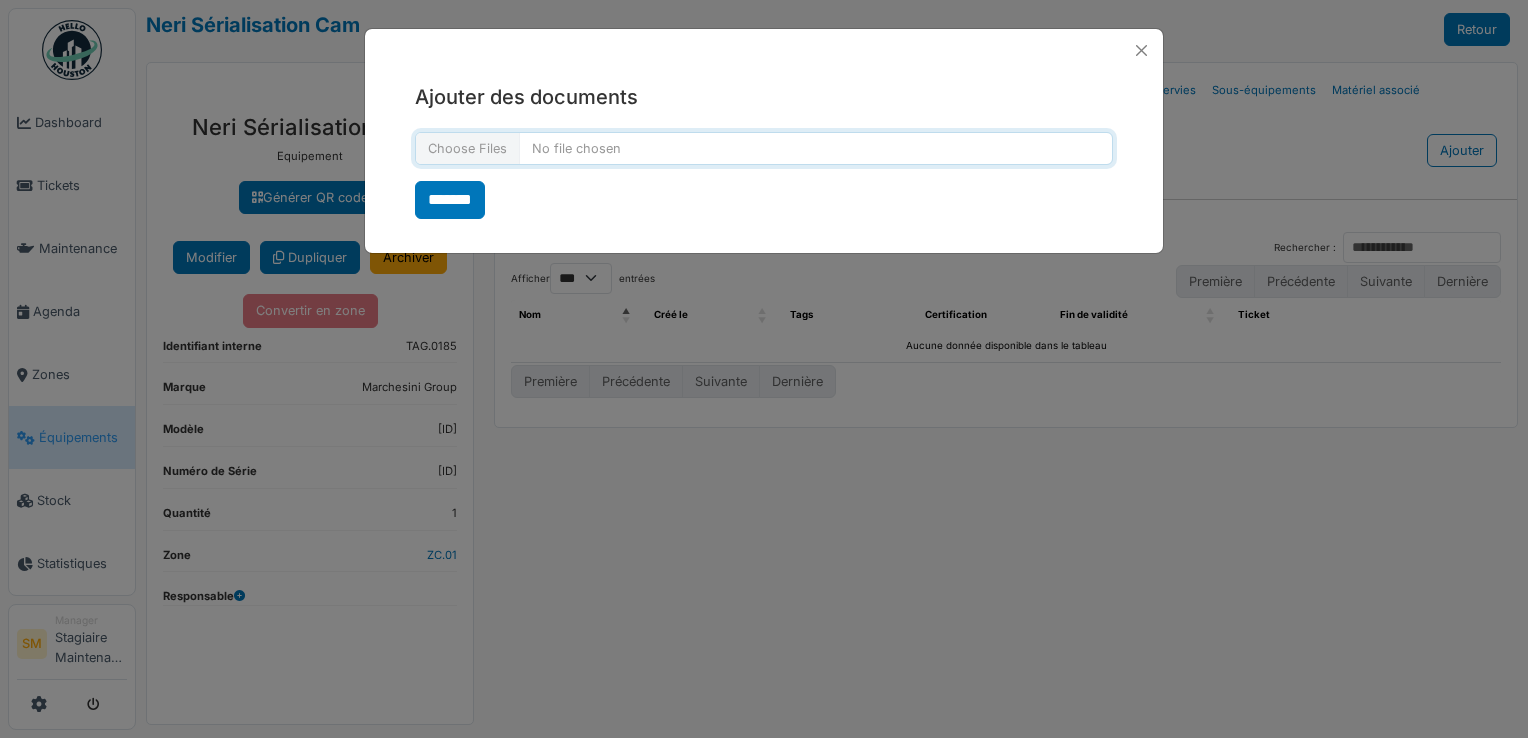 type on "**********" 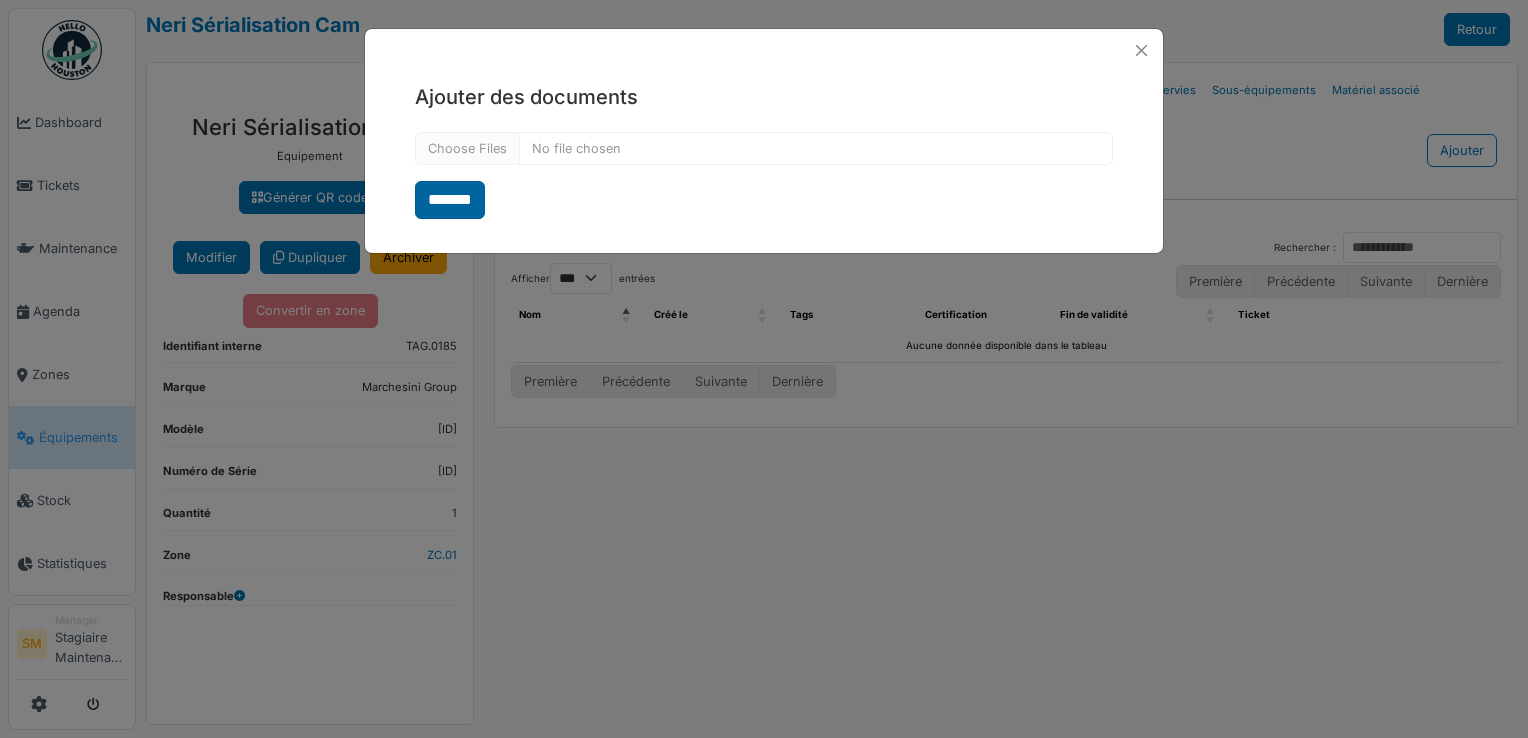 click on "*******" at bounding box center (450, 200) 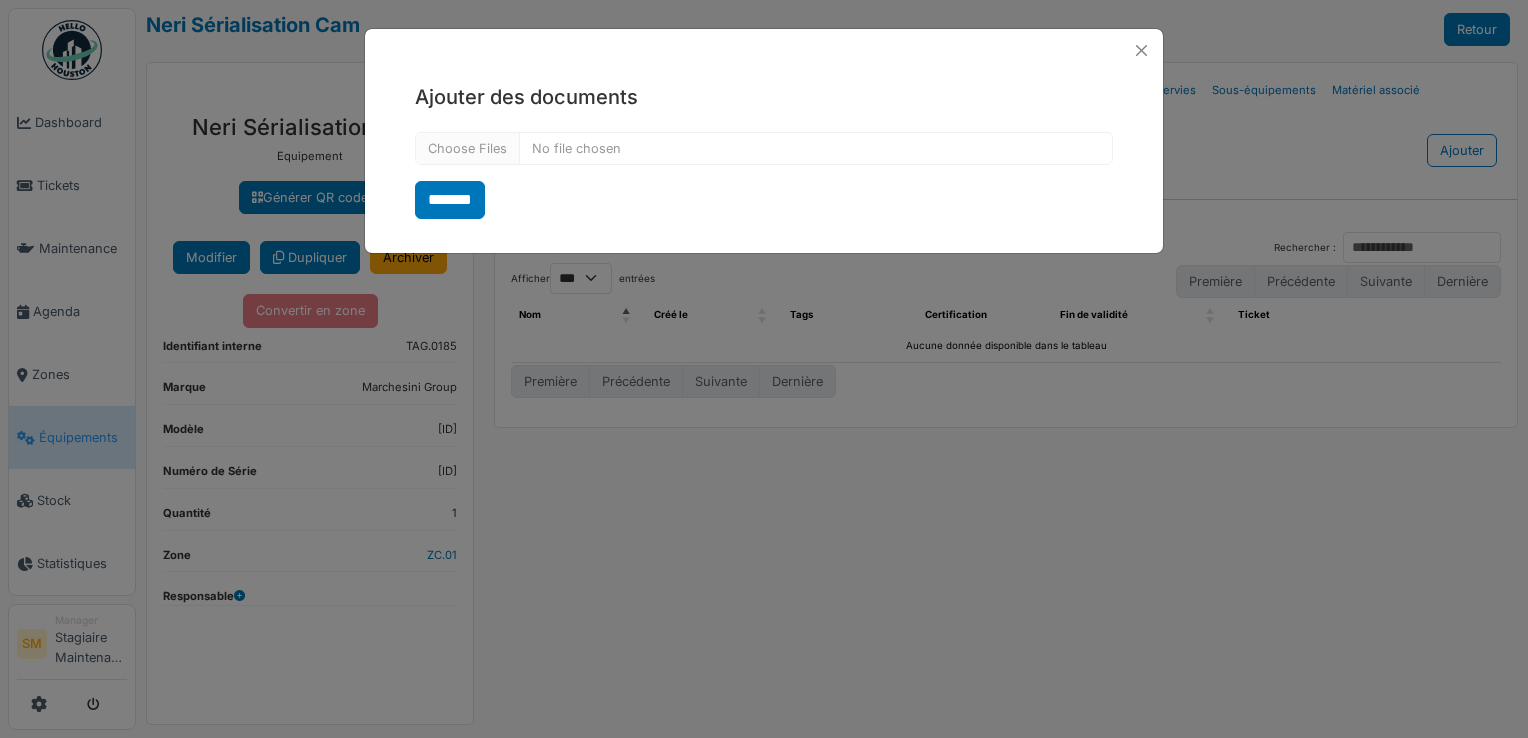 select on "***" 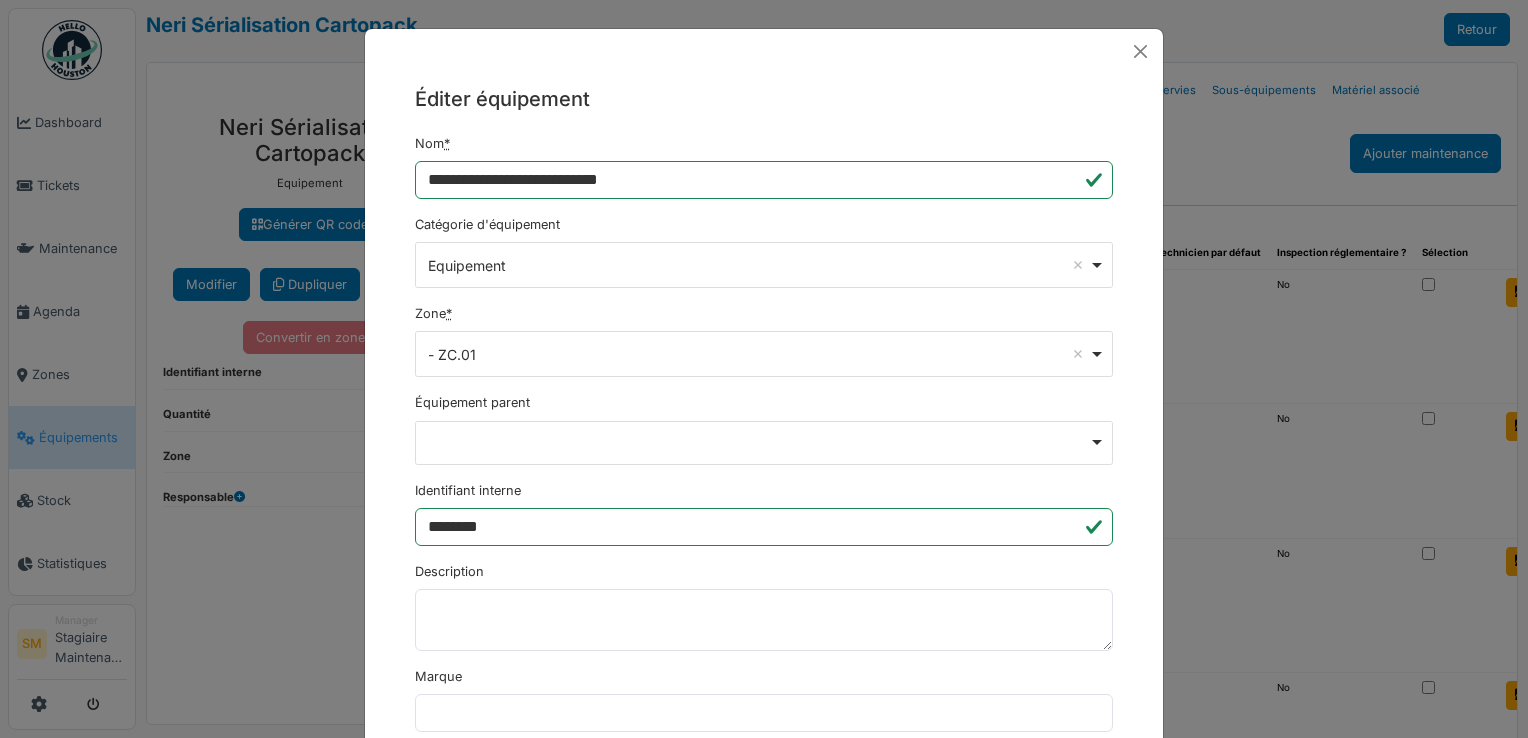 scroll, scrollTop: 0, scrollLeft: 0, axis: both 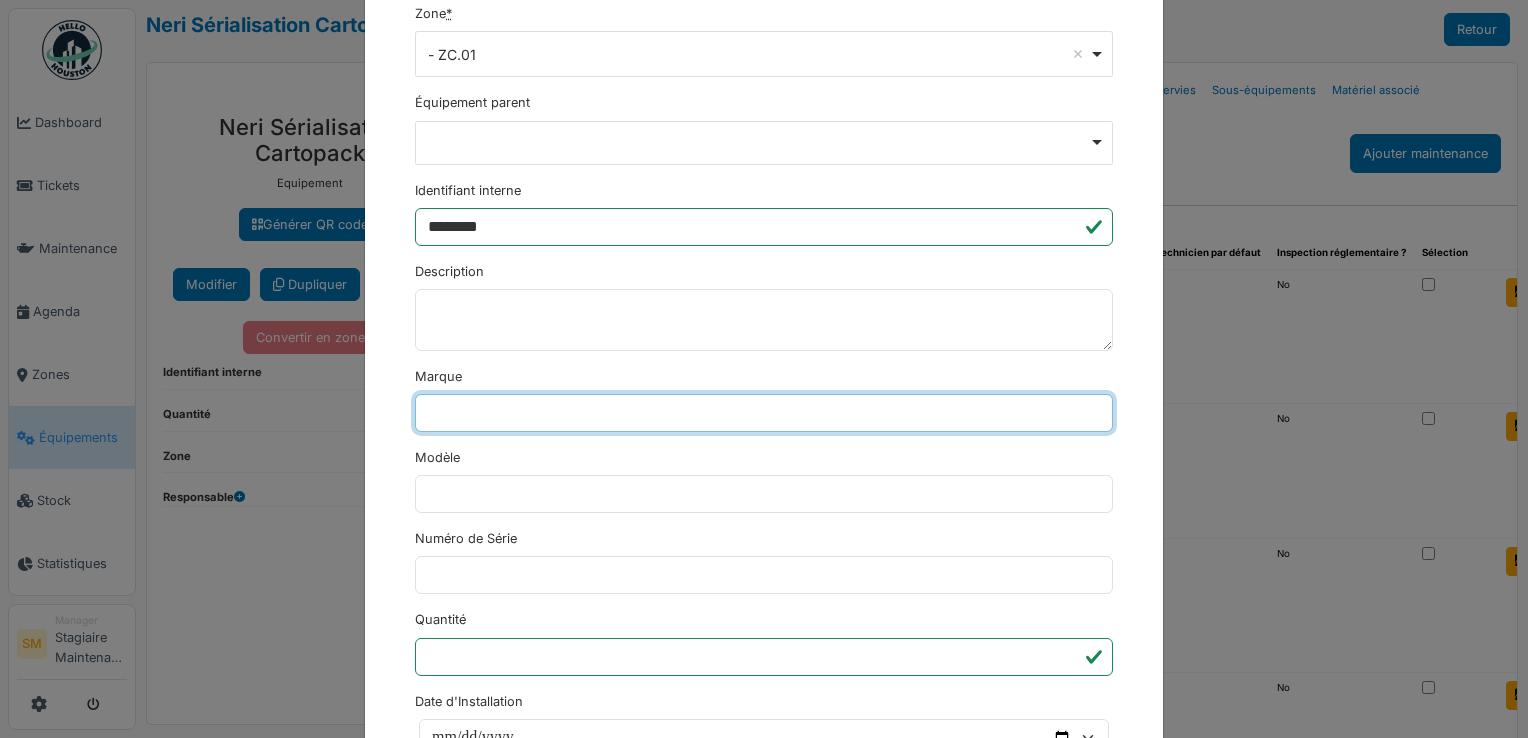 click on "Marque" at bounding box center [764, 413] 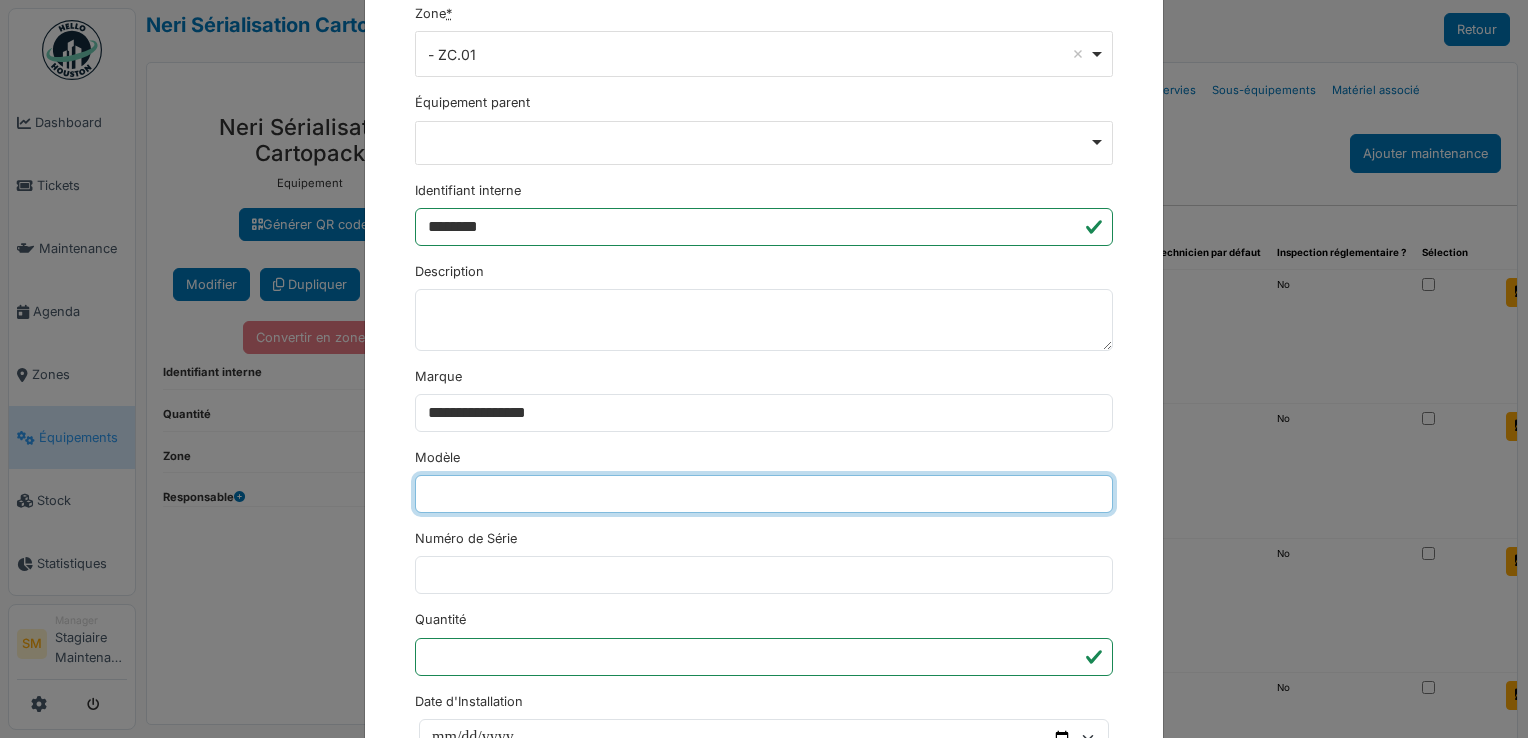 type on "*******" 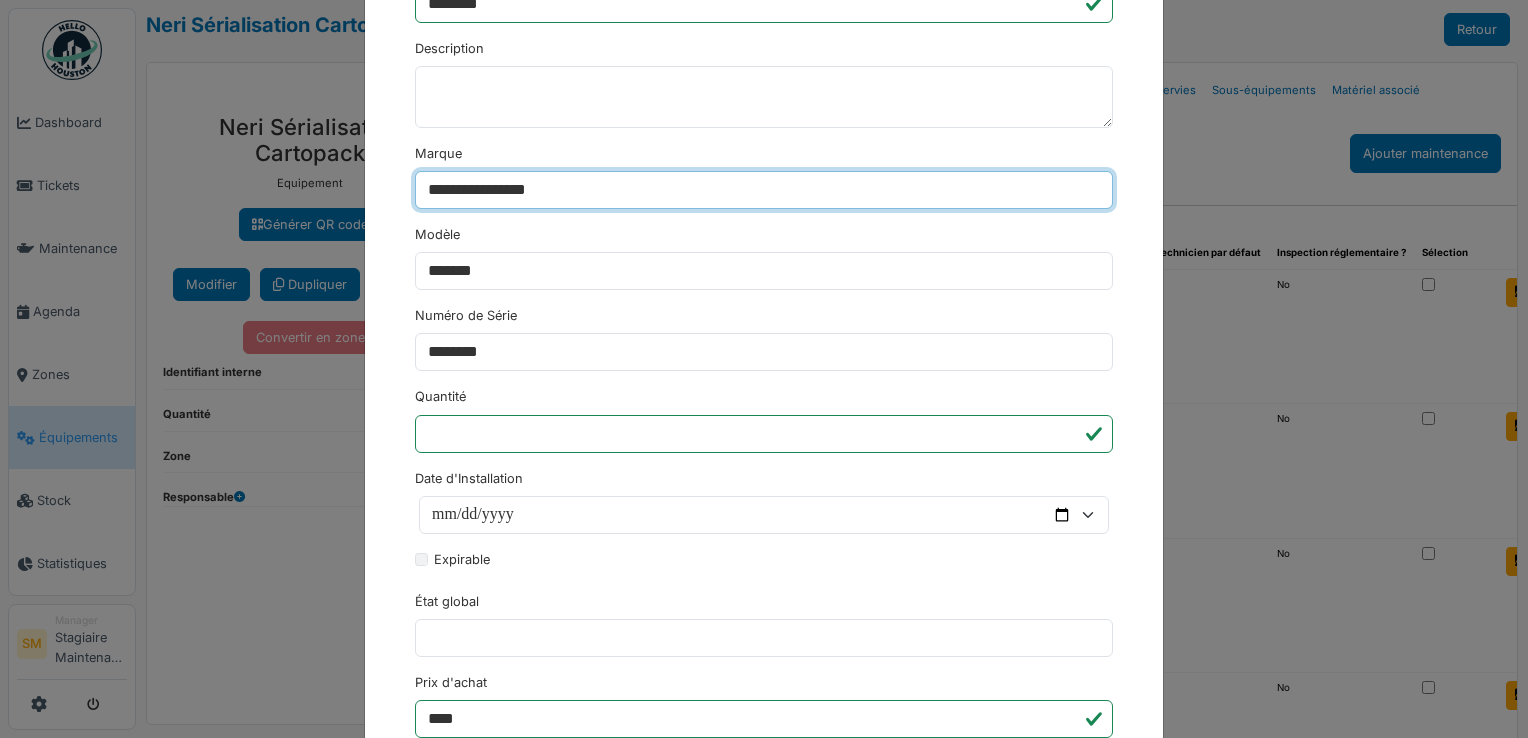 scroll, scrollTop: 524, scrollLeft: 0, axis: vertical 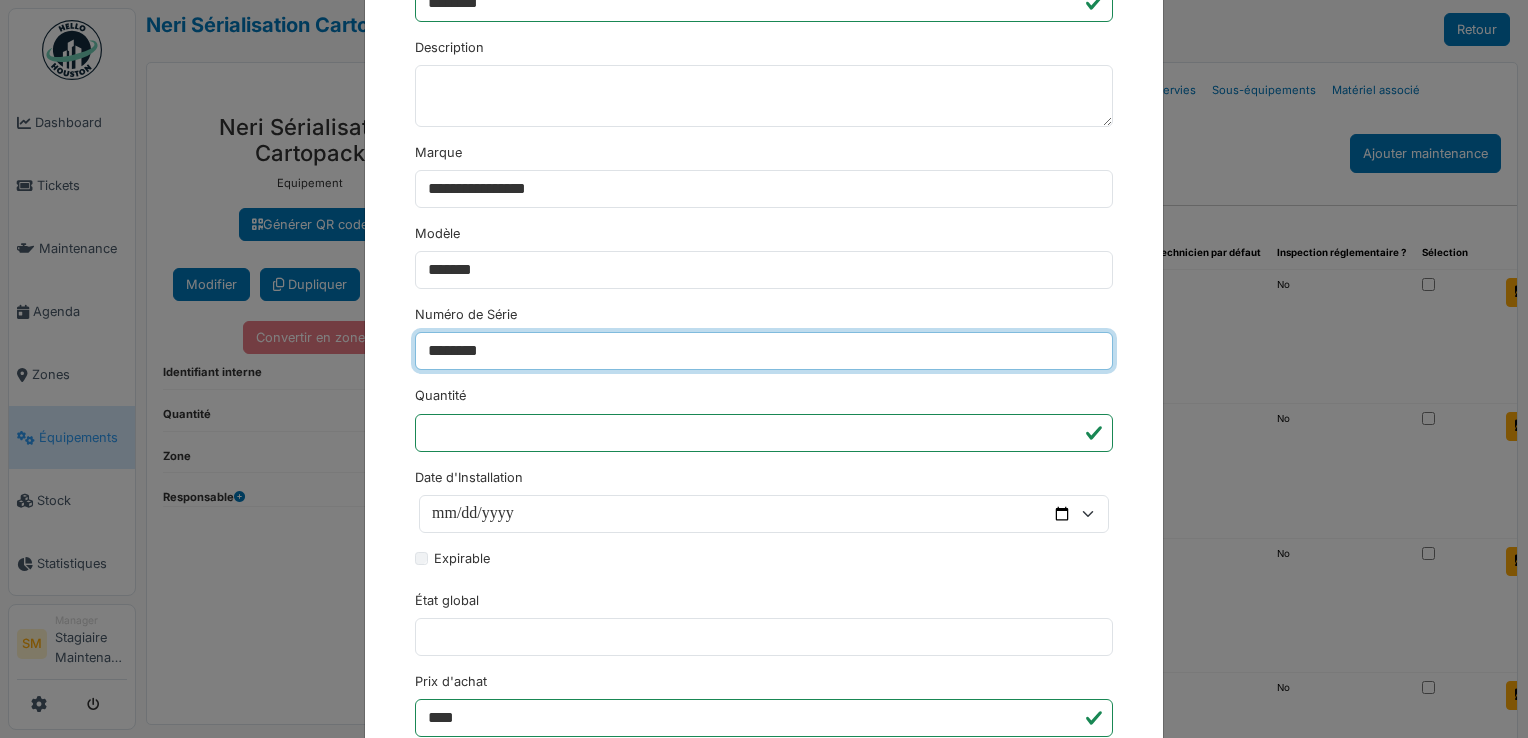 click on "********" at bounding box center (764, 351) 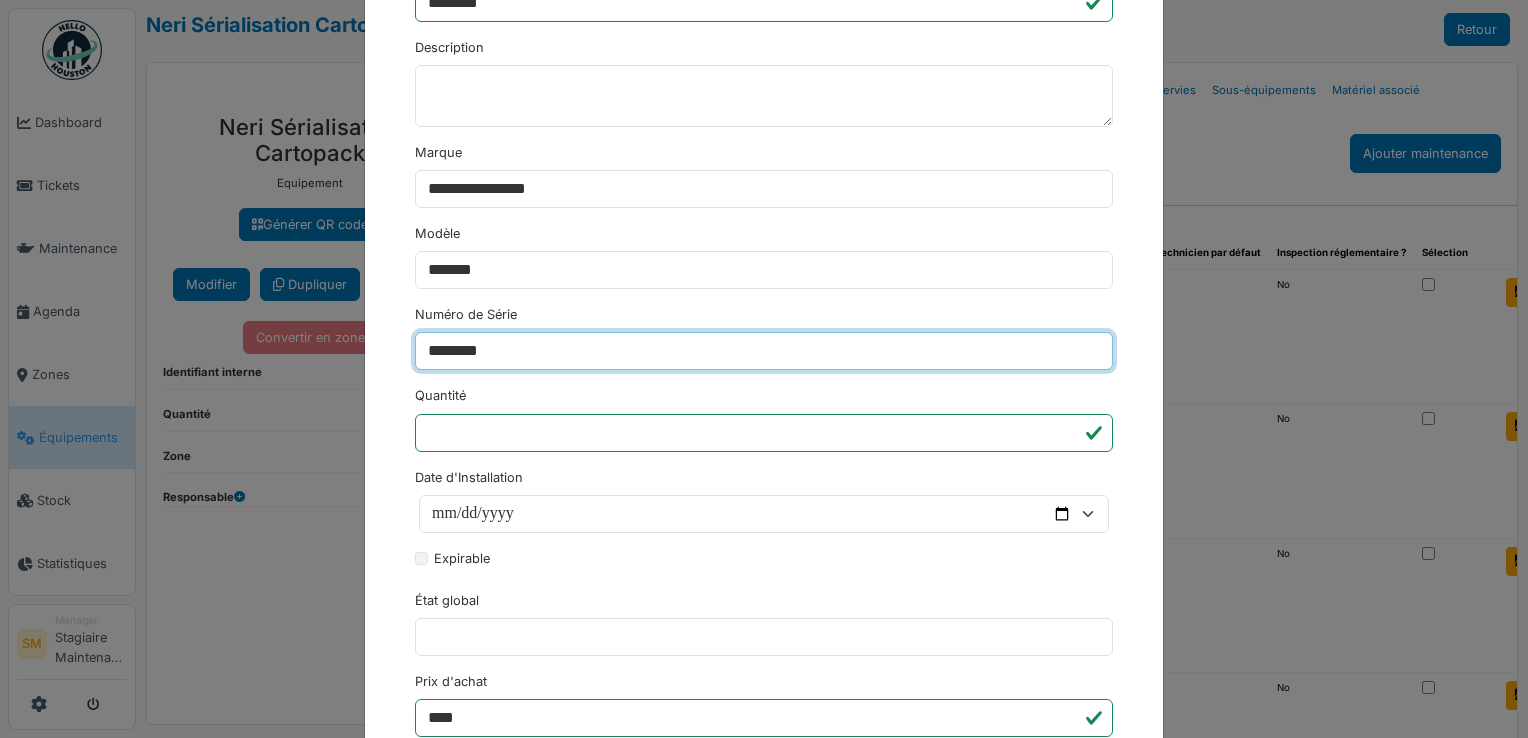 type on "********" 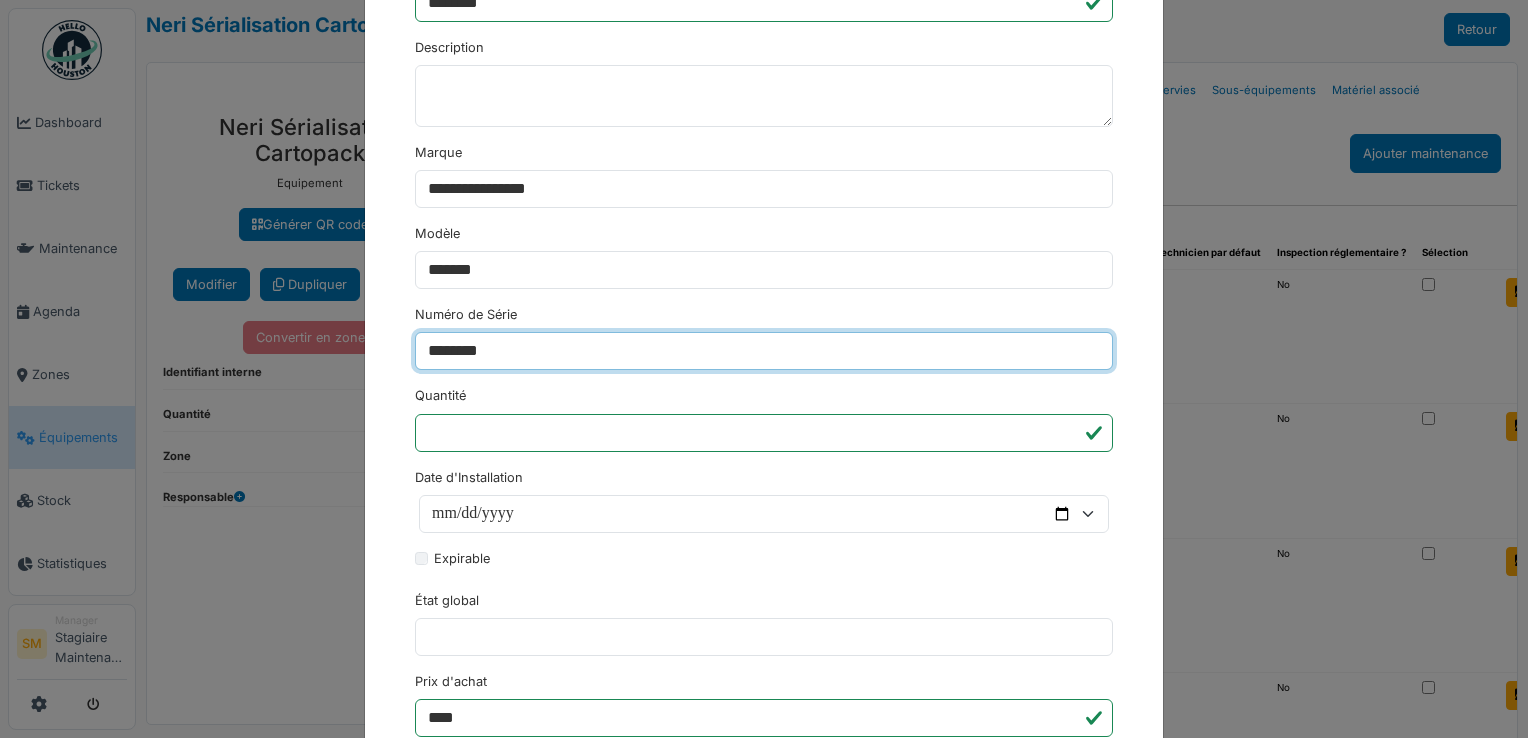 click on "********" at bounding box center (453, 1036) 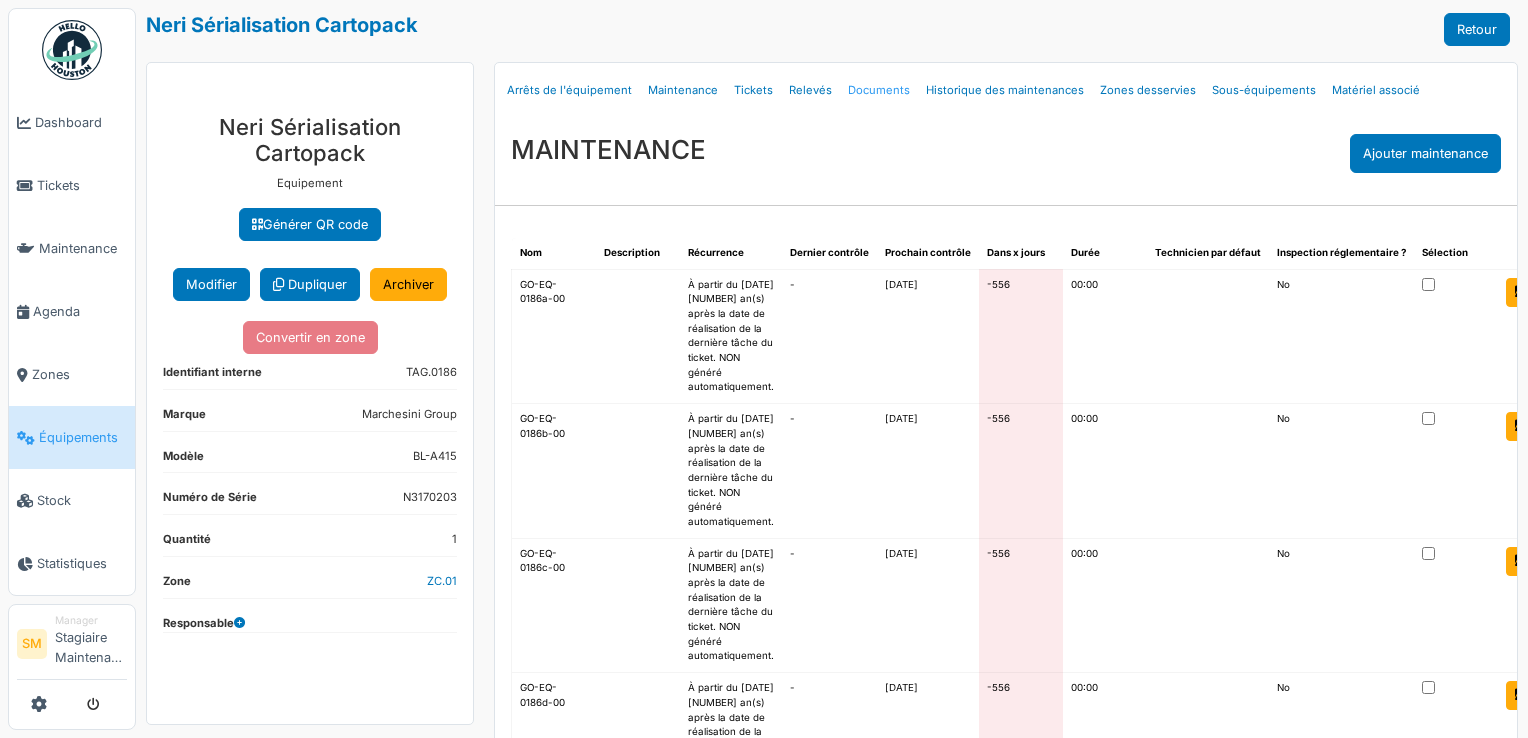 click on "Documents" at bounding box center [879, 90] 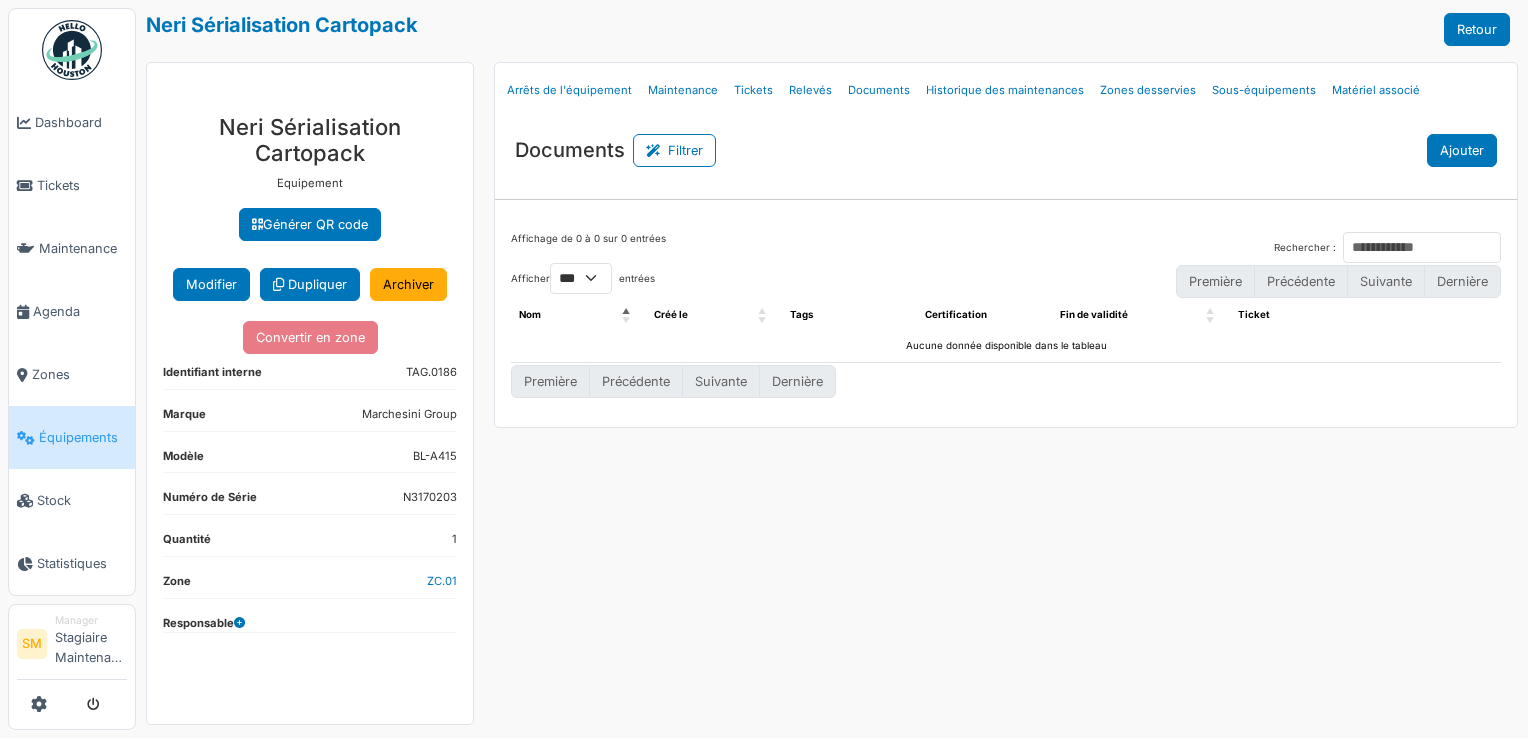 click on "Ajouter" at bounding box center [1462, 150] 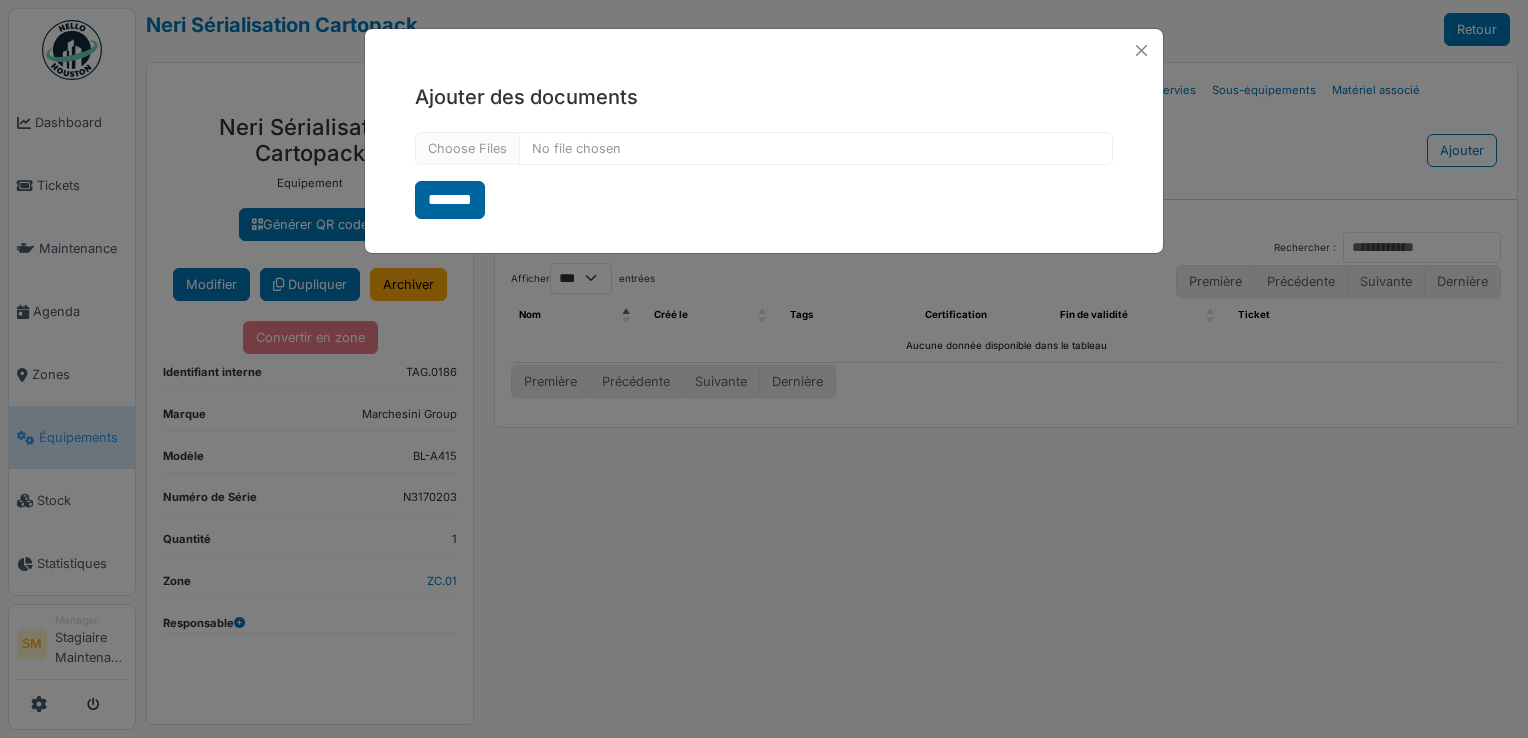 click on "*******" at bounding box center (450, 200) 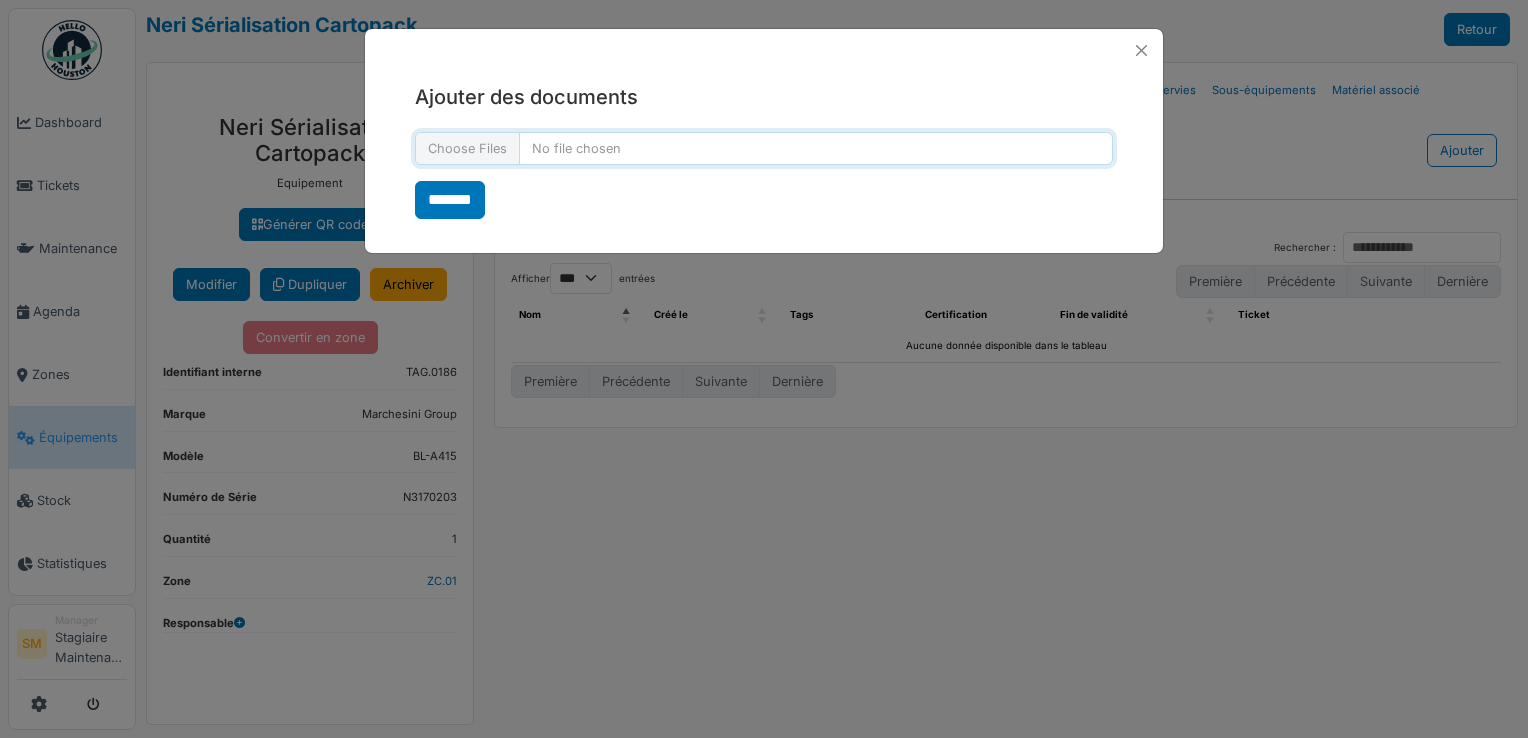 click at bounding box center [764, 148] 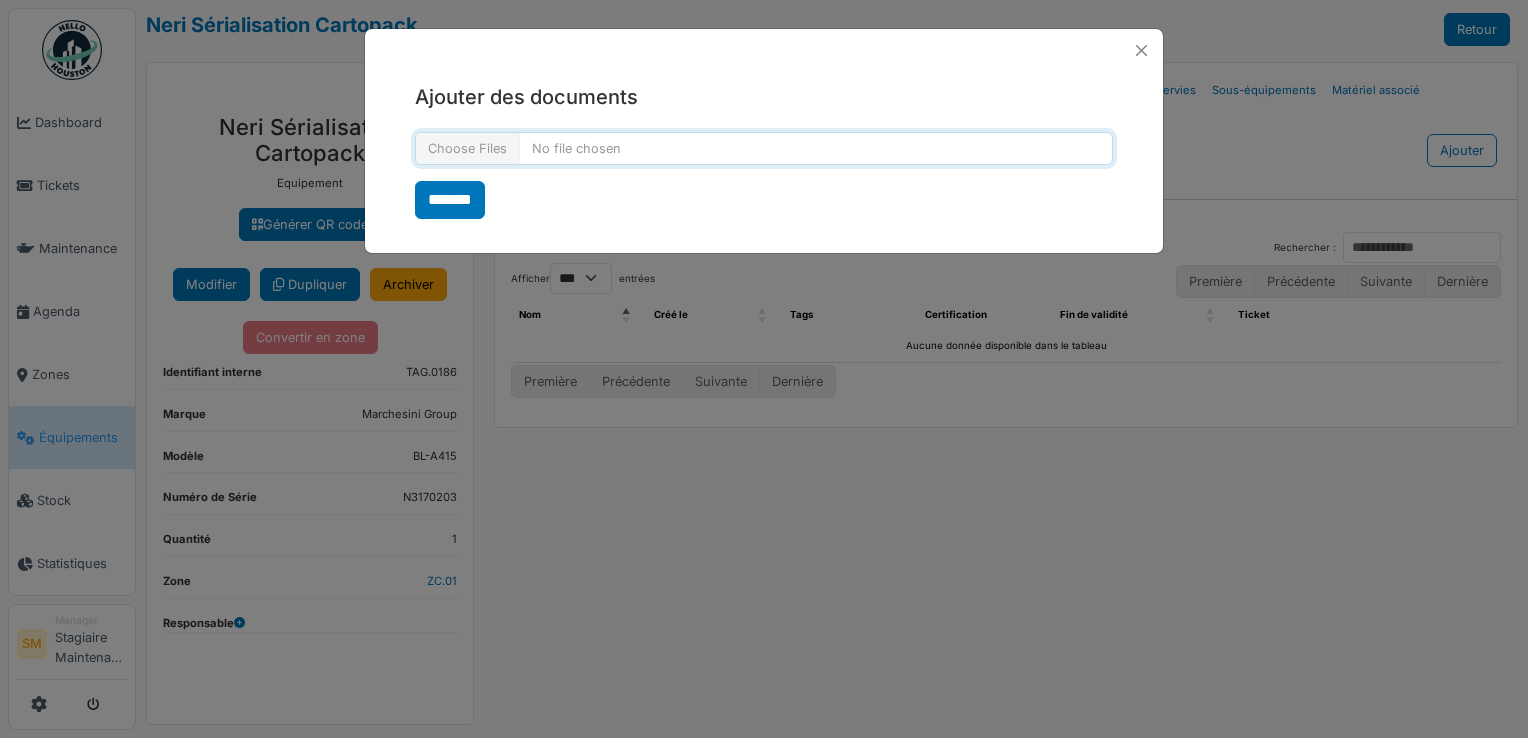 type on "**********" 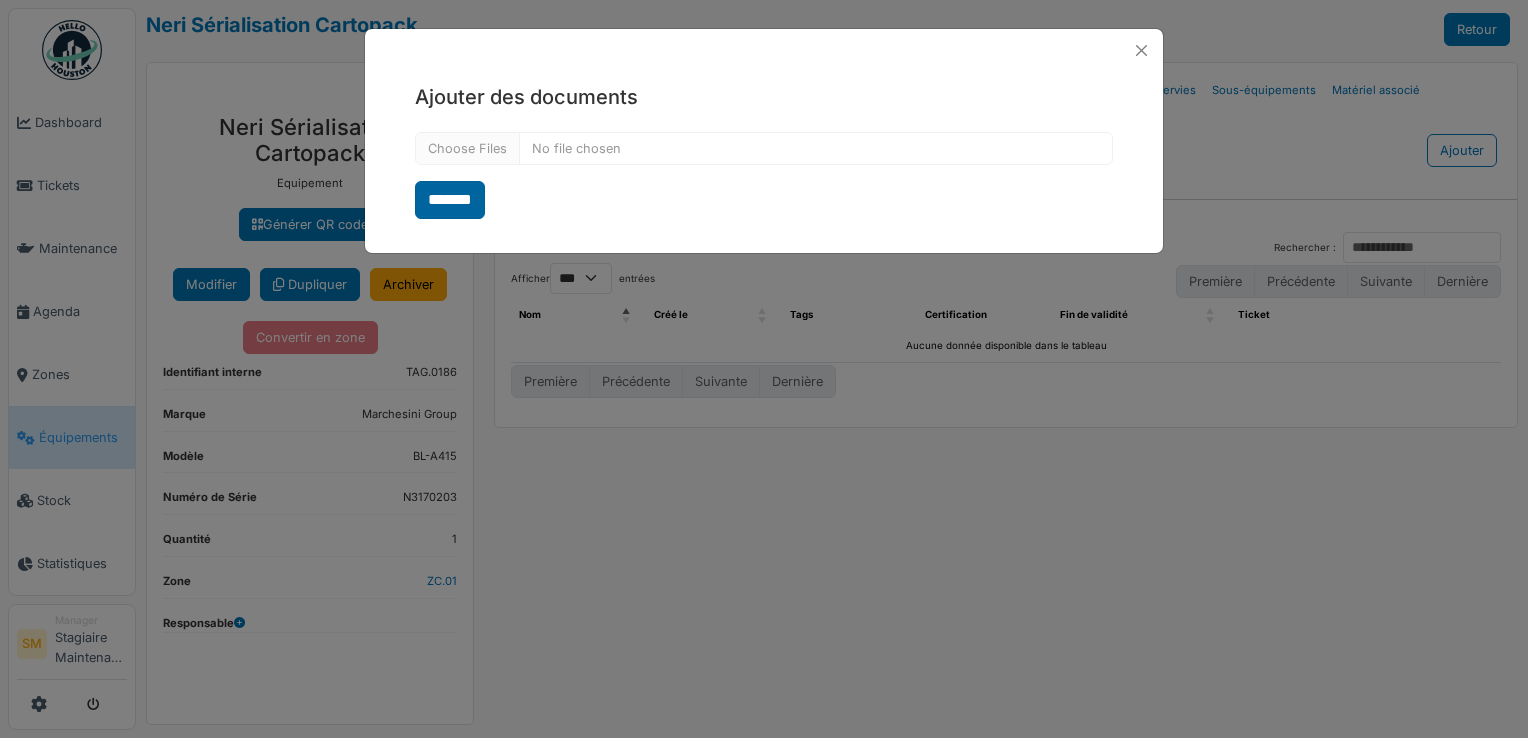 click on "*******" at bounding box center (450, 200) 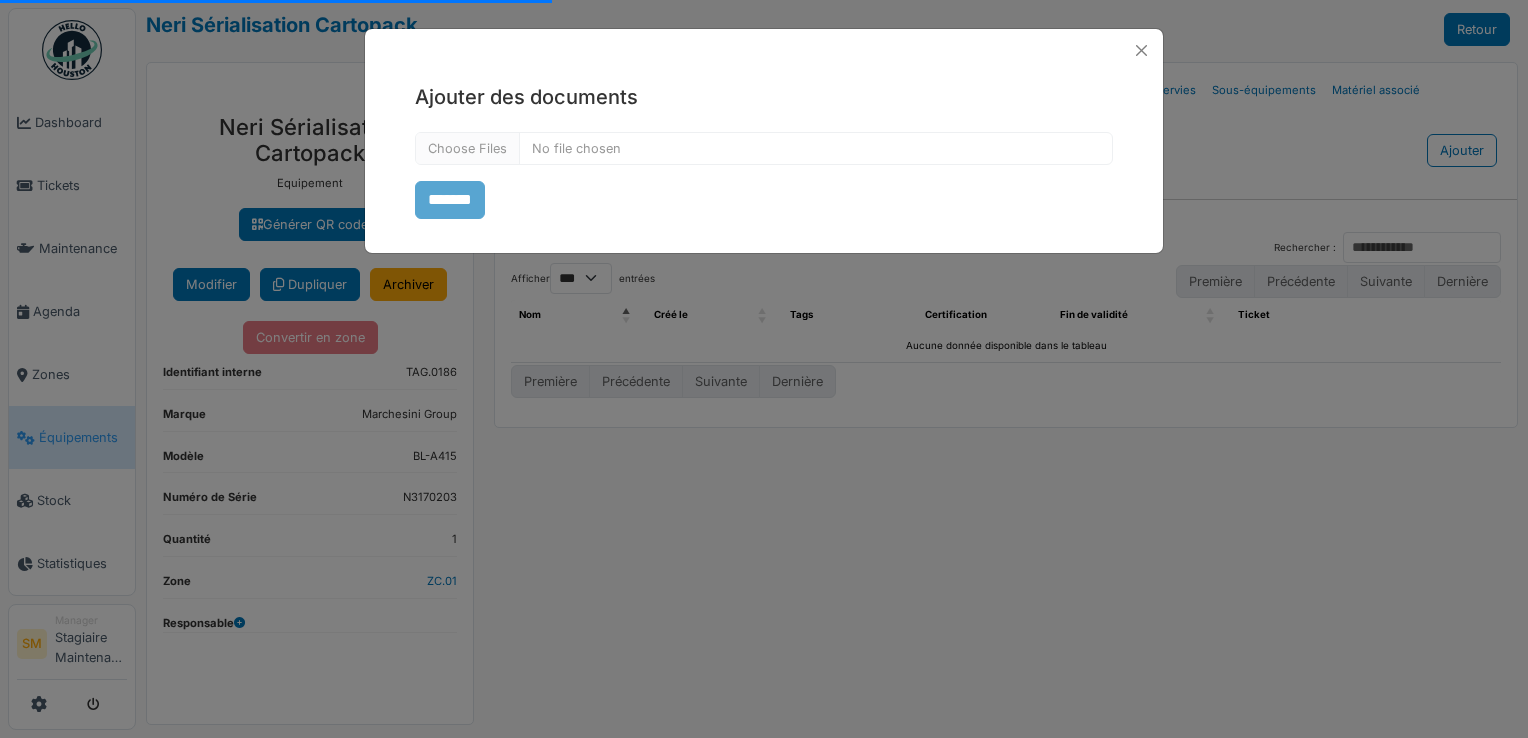 select on "***" 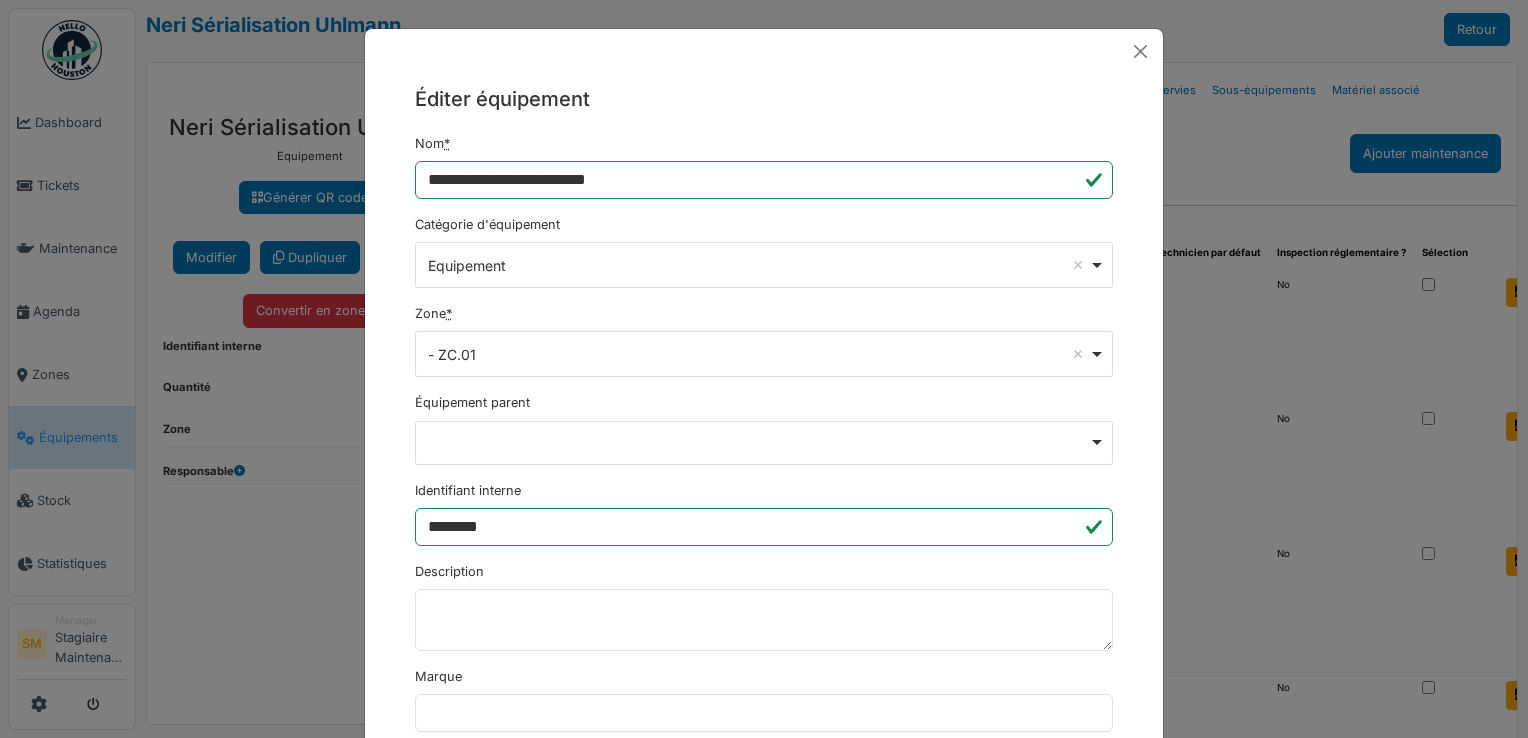 scroll, scrollTop: 0, scrollLeft: 0, axis: both 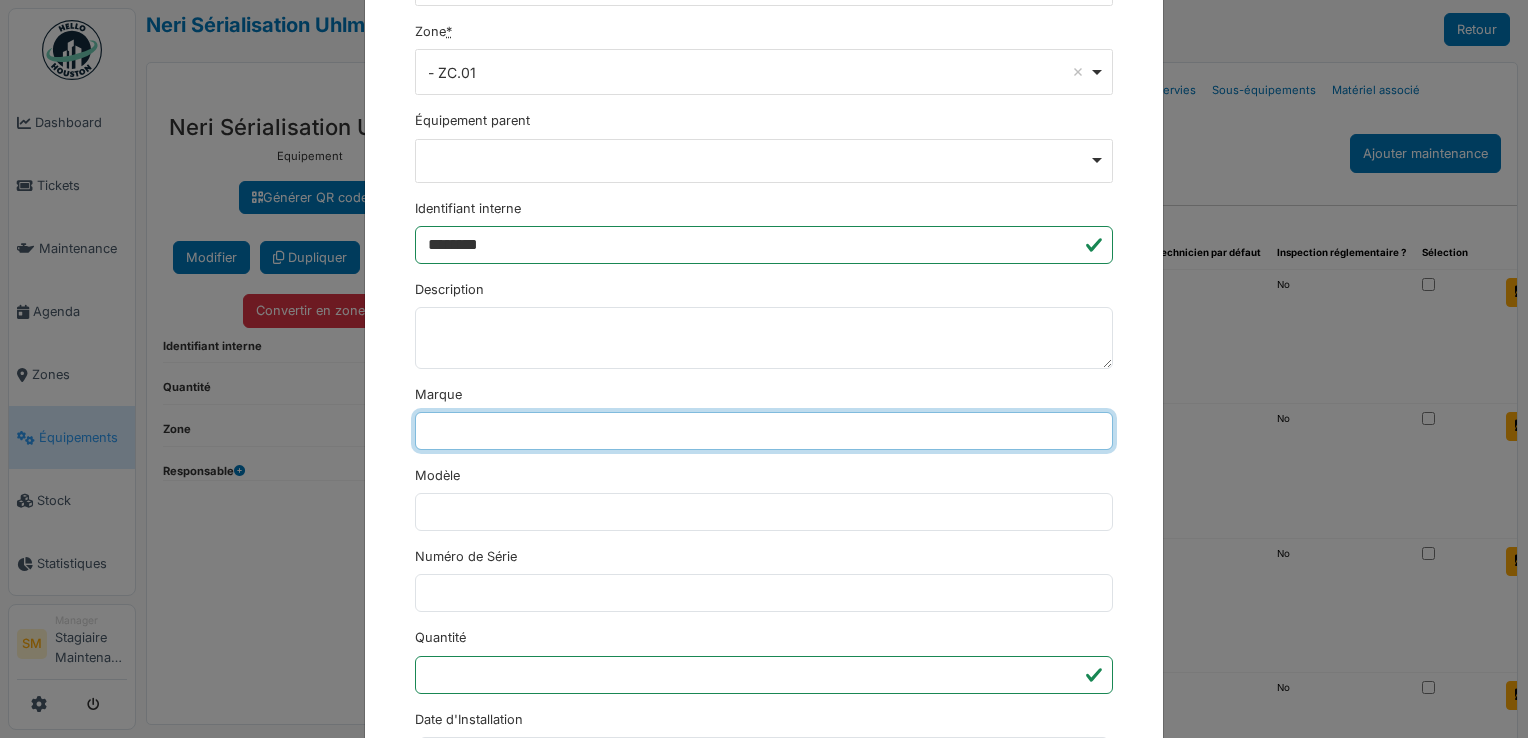 click on "Marque" at bounding box center [764, 431] 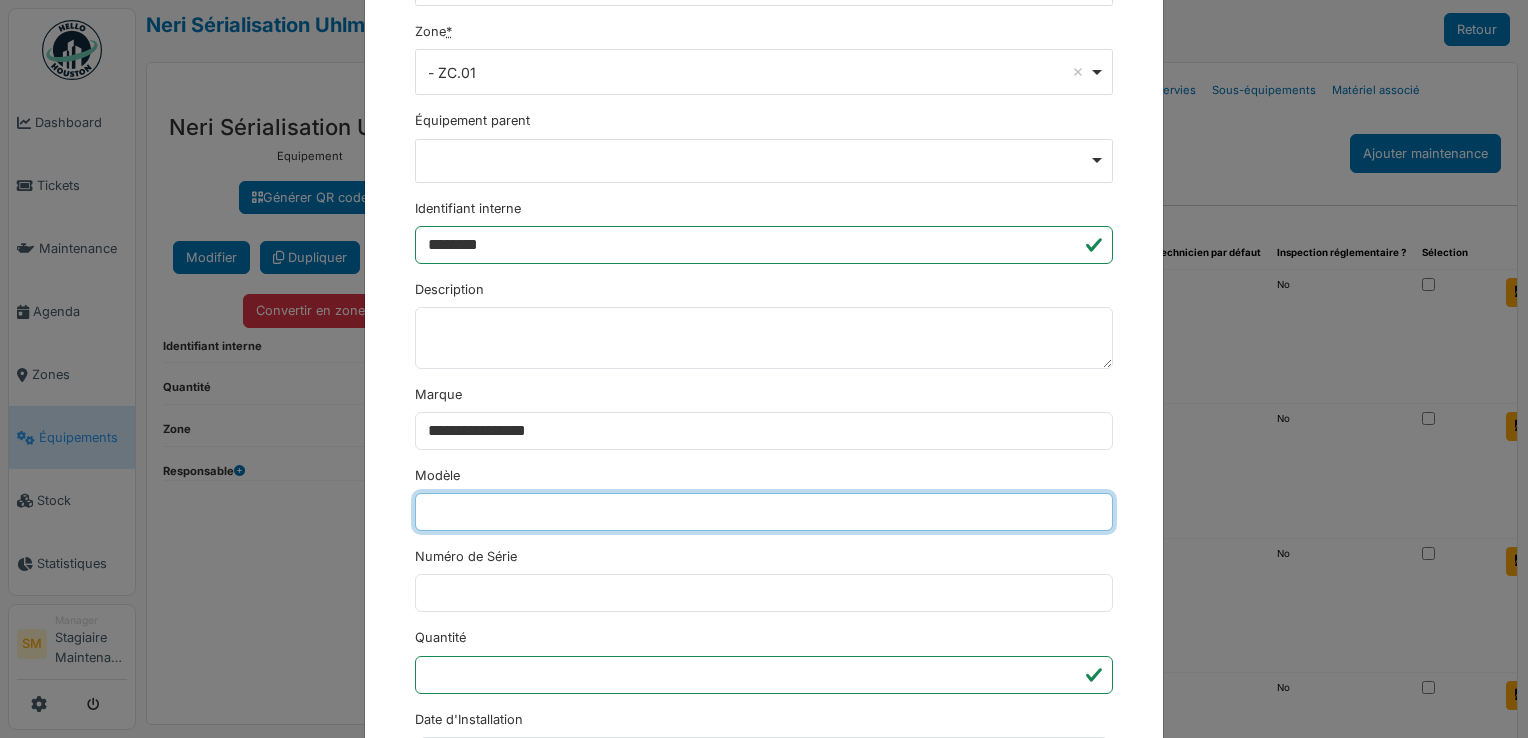 type on "*******" 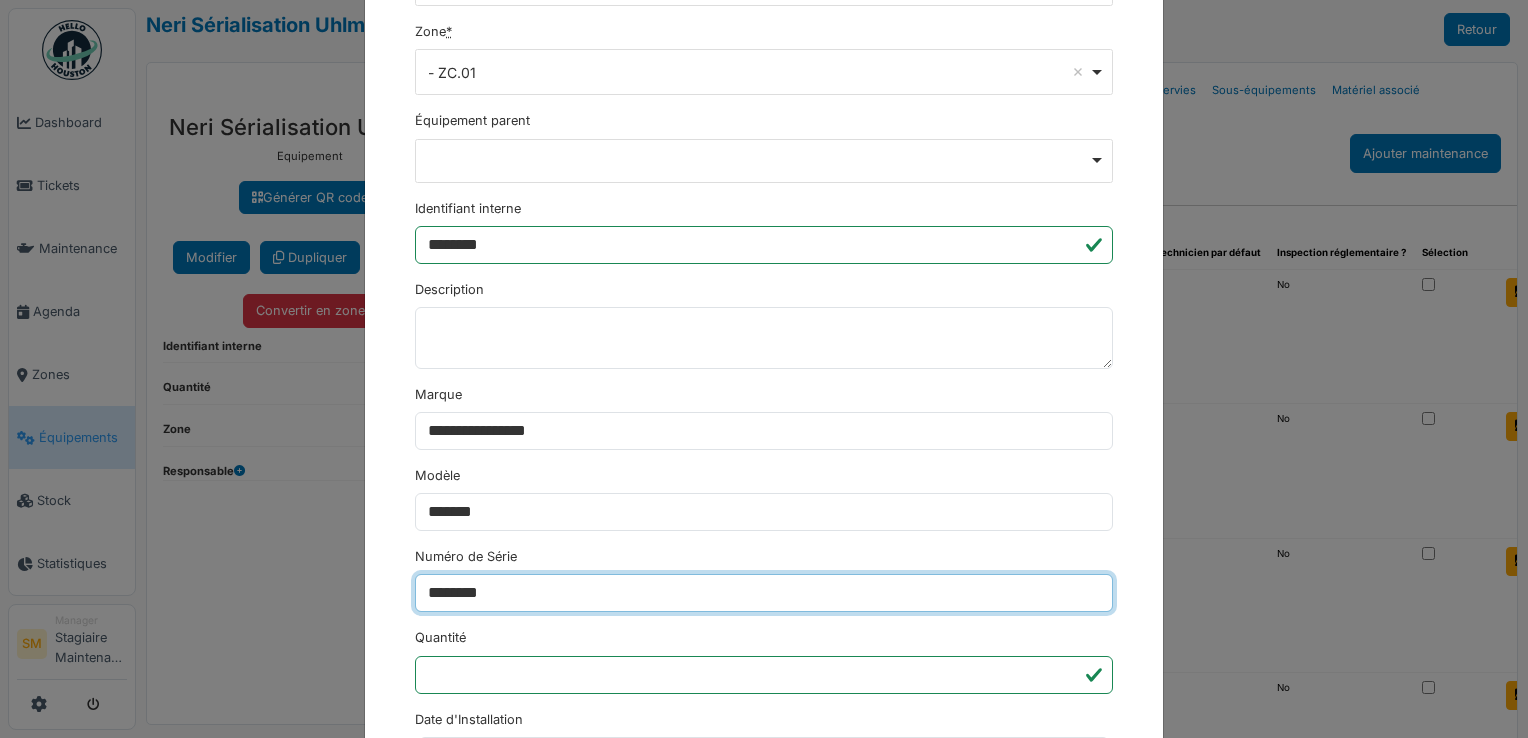 click on "********" at bounding box center [764, 593] 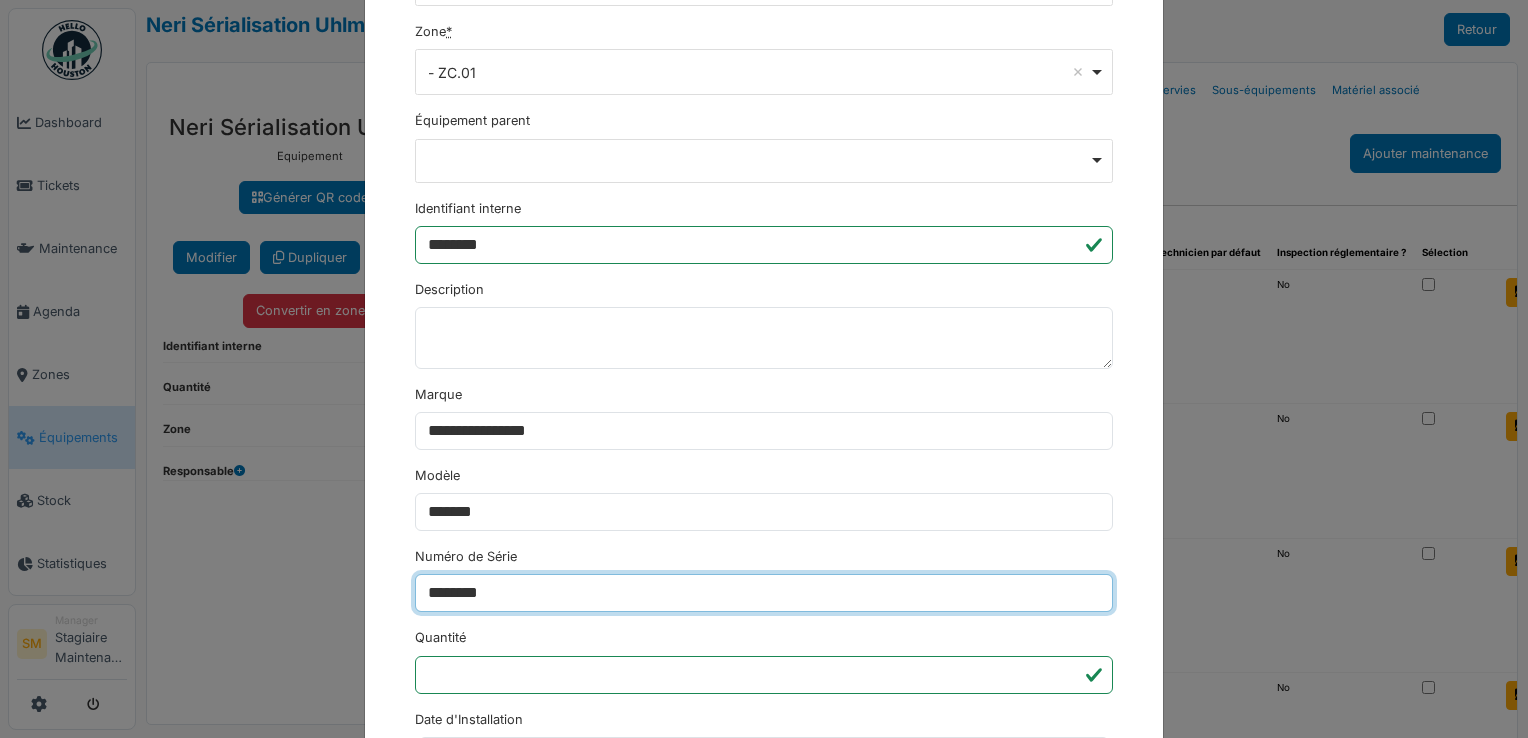 type on "********" 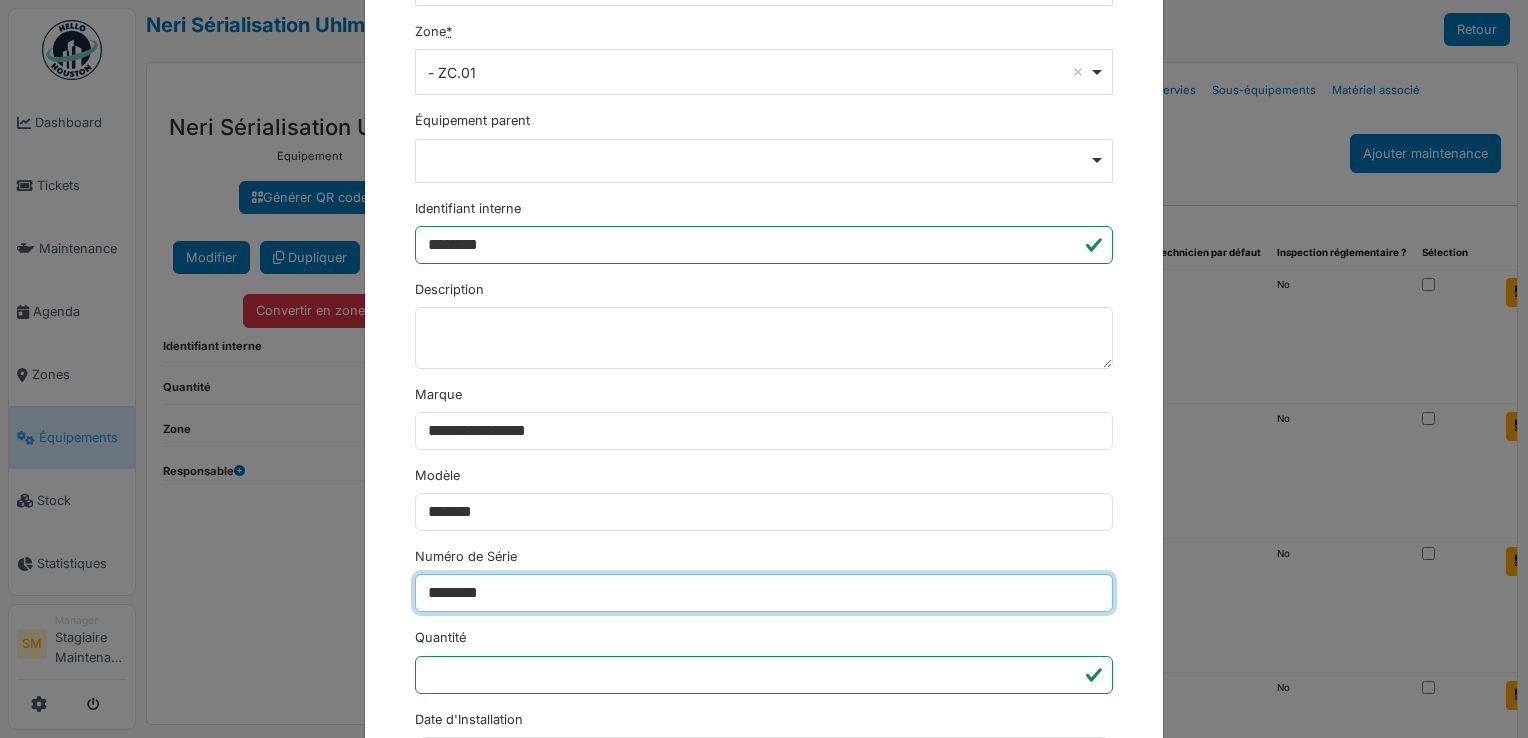 click on "********" at bounding box center (453, 1278) 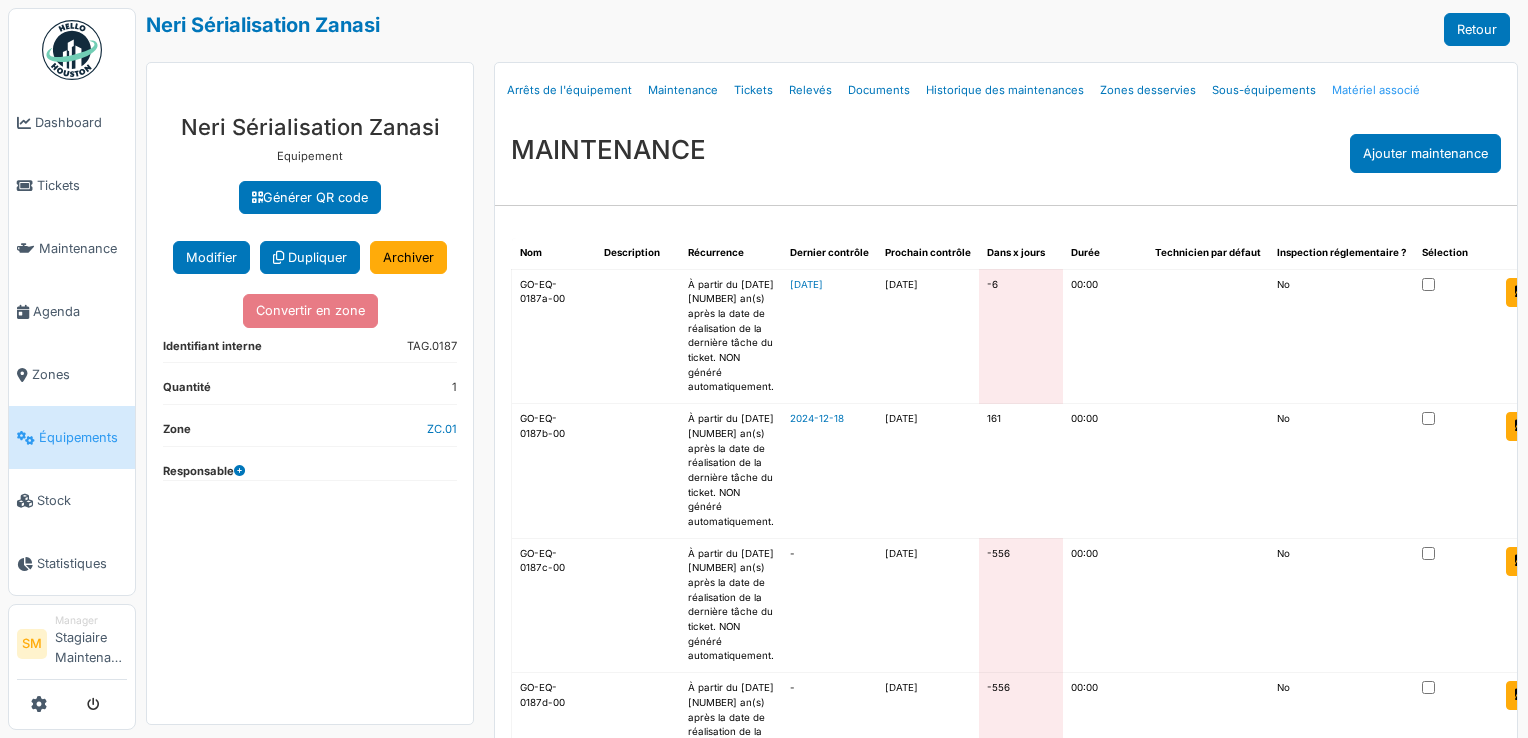 scroll, scrollTop: 0, scrollLeft: 0, axis: both 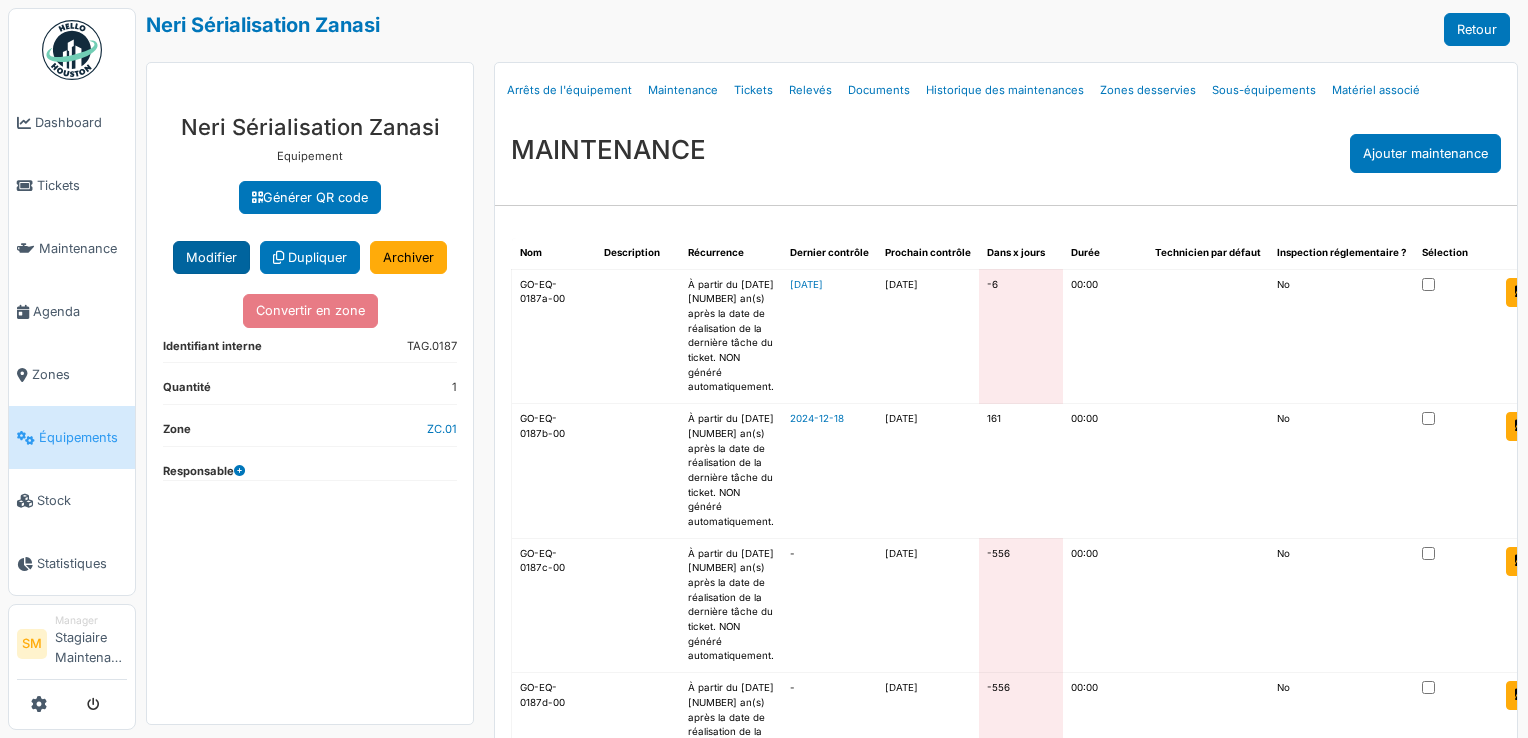 click on "Modifier" at bounding box center [211, 257] 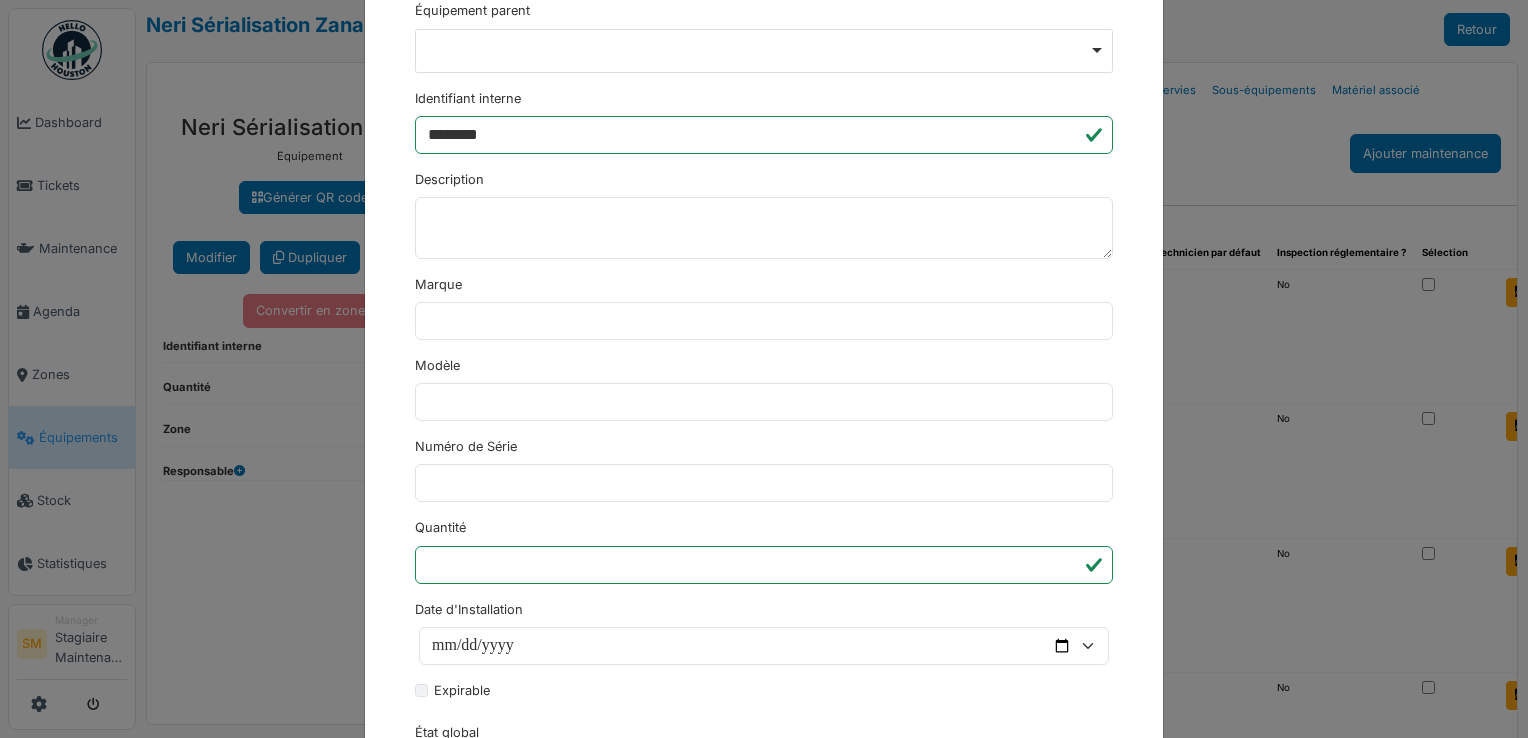 scroll, scrollTop: 458, scrollLeft: 0, axis: vertical 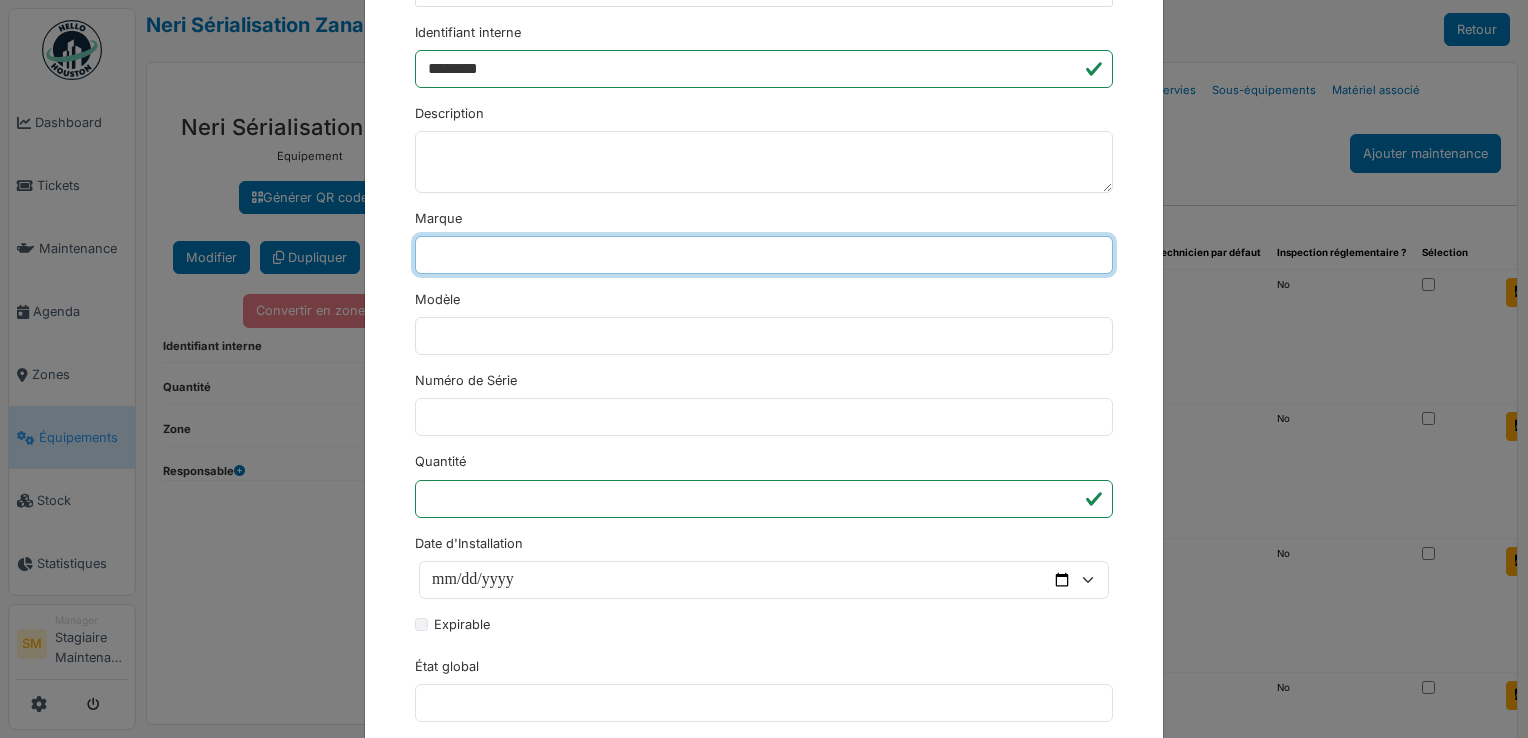 click on "Marque" at bounding box center [764, 255] 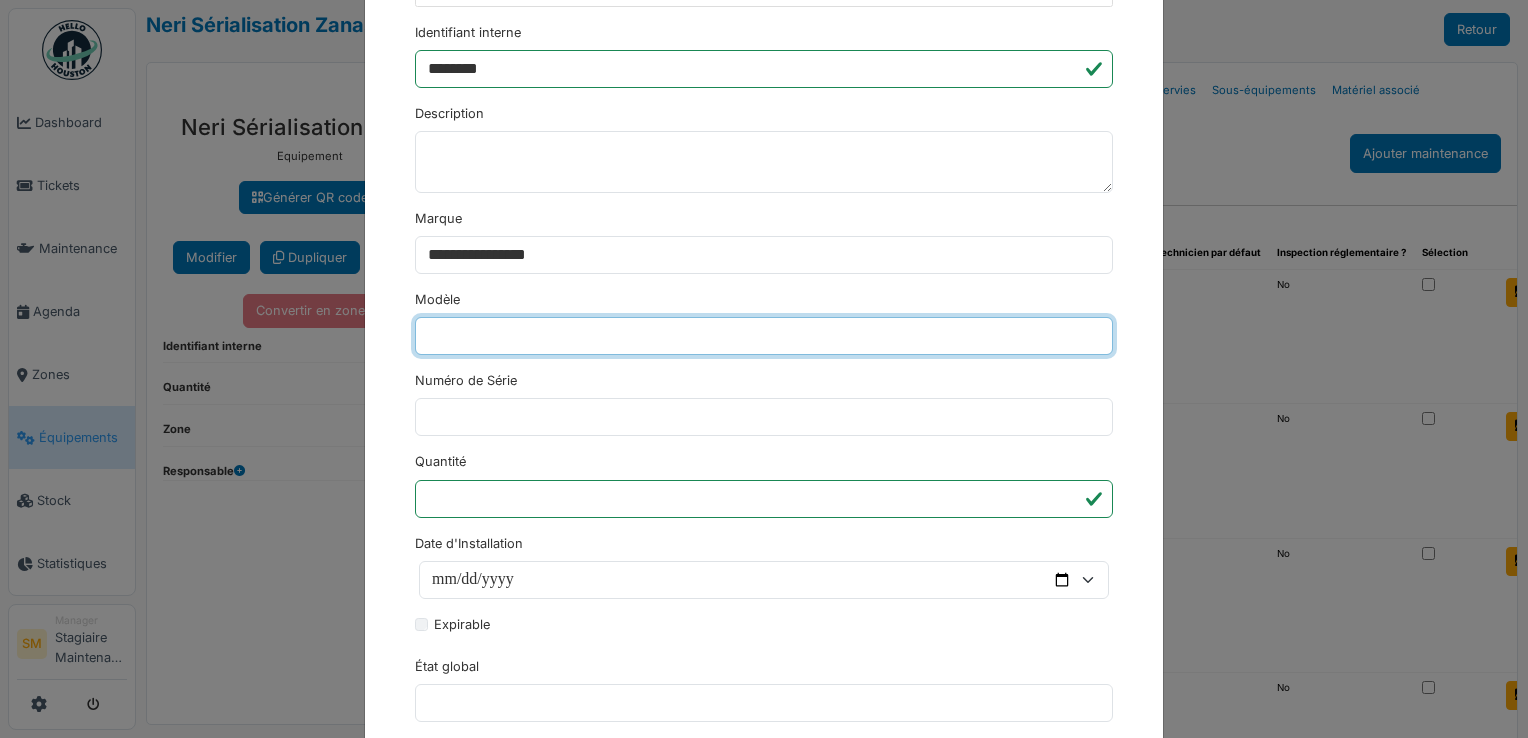 type on "*******" 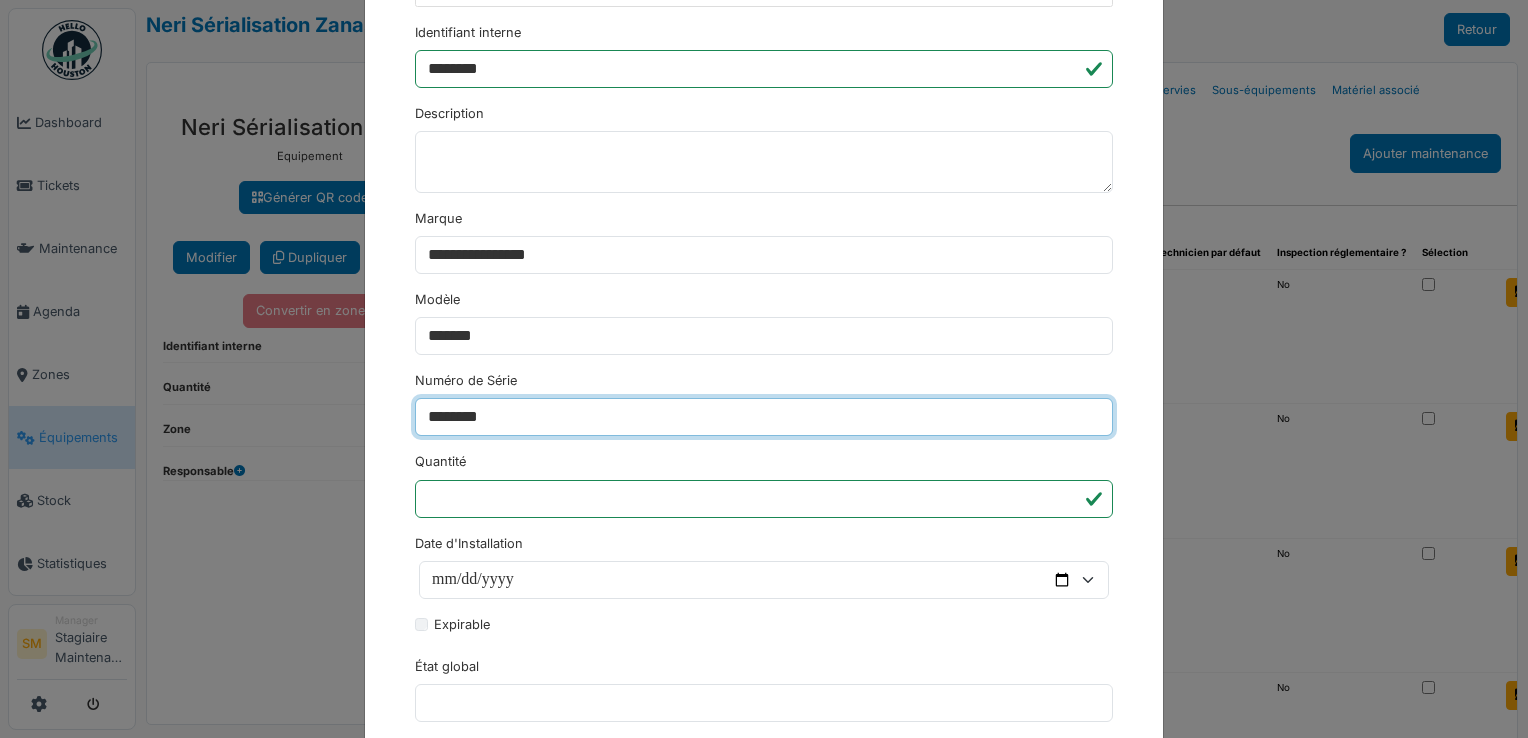 click on "********" at bounding box center (764, 417) 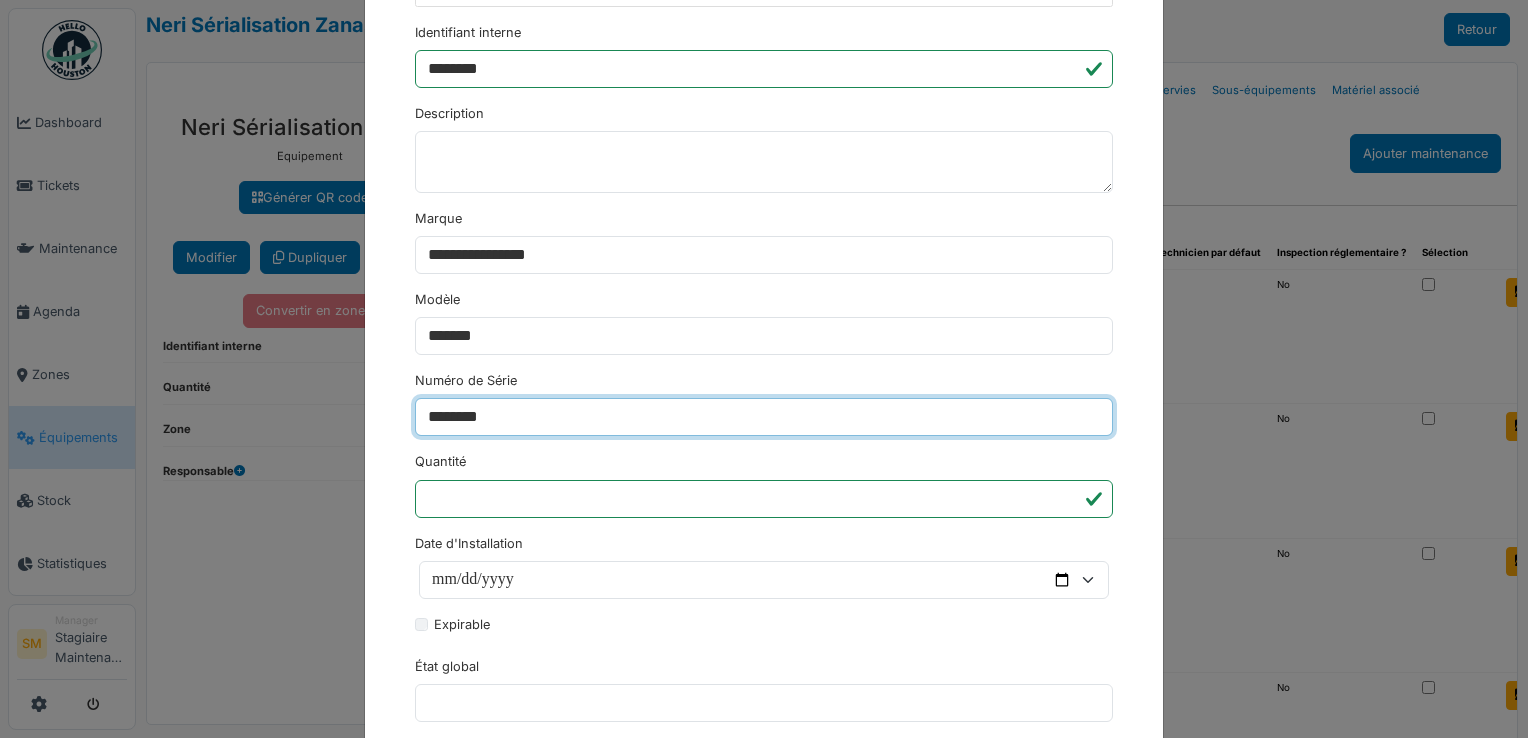 type on "********" 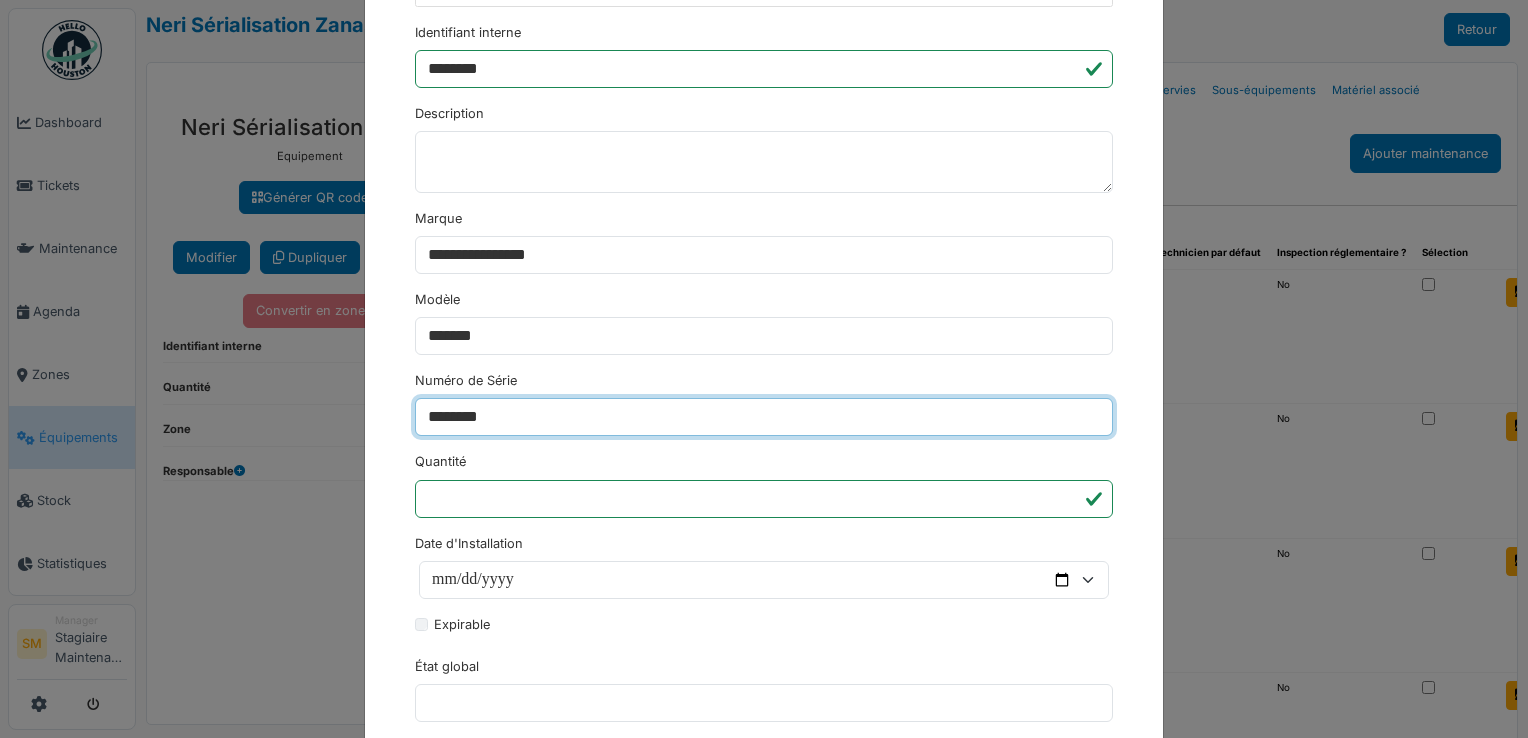 click on "********" at bounding box center (453, 1102) 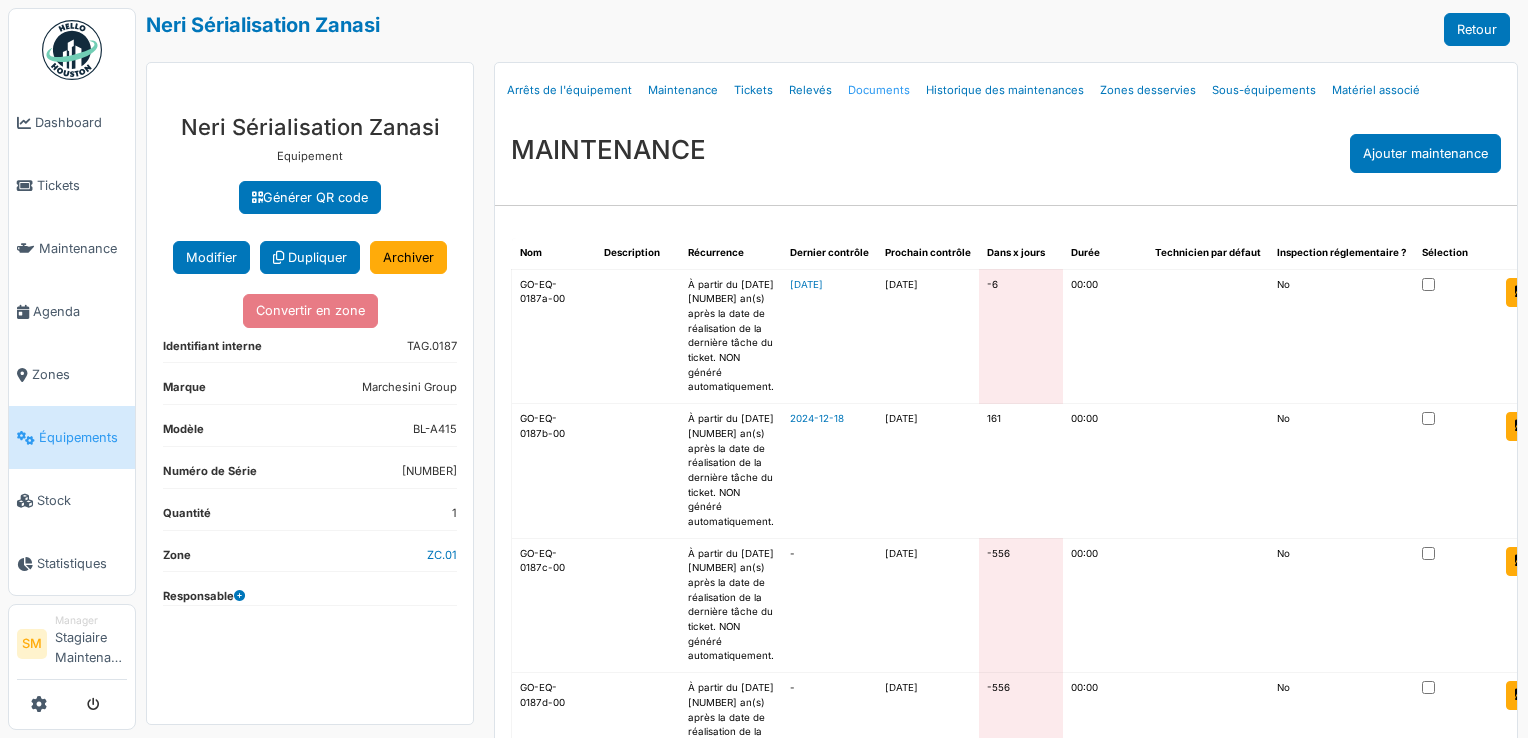 click on "Documents" at bounding box center (879, 90) 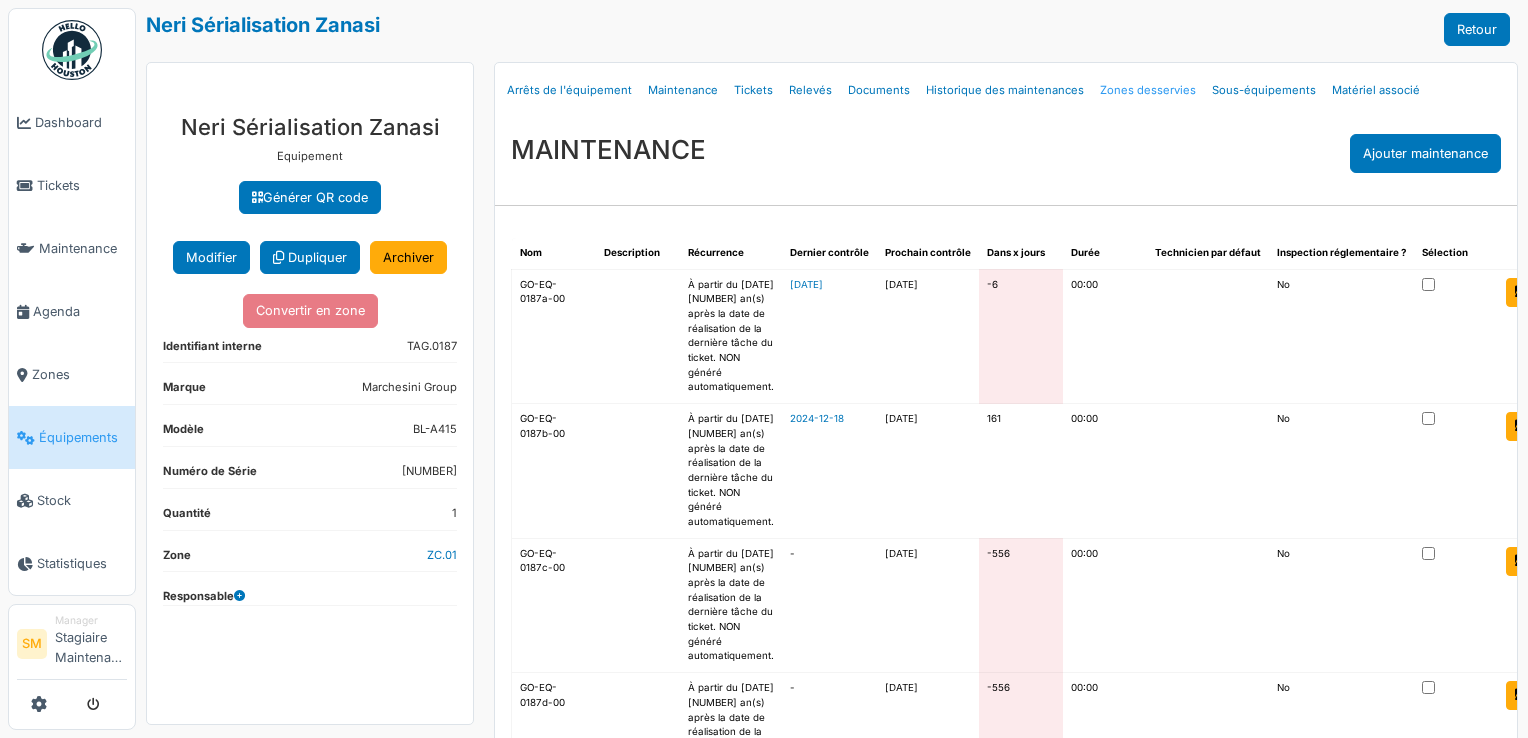 select on "***" 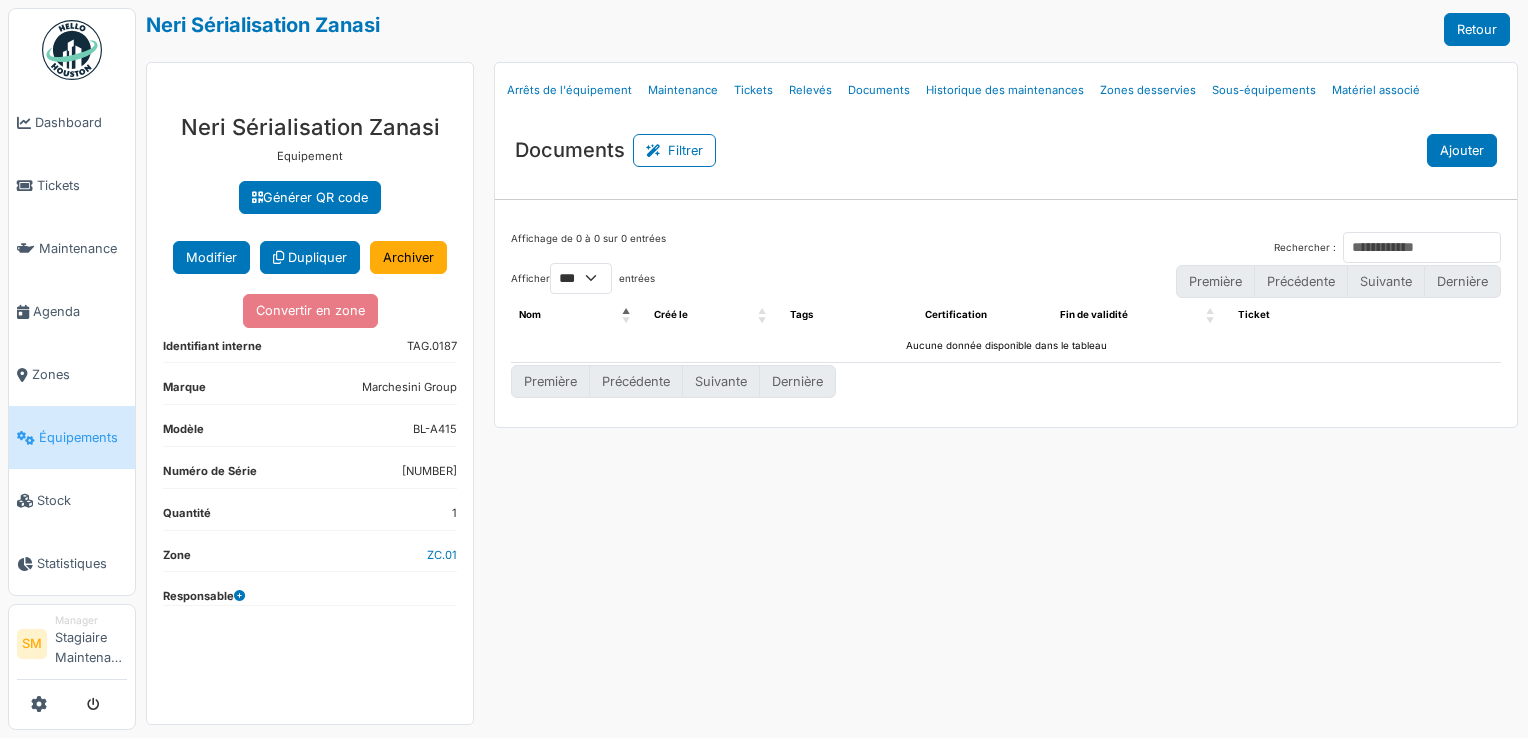 click on "Ajouter" at bounding box center (1462, 150) 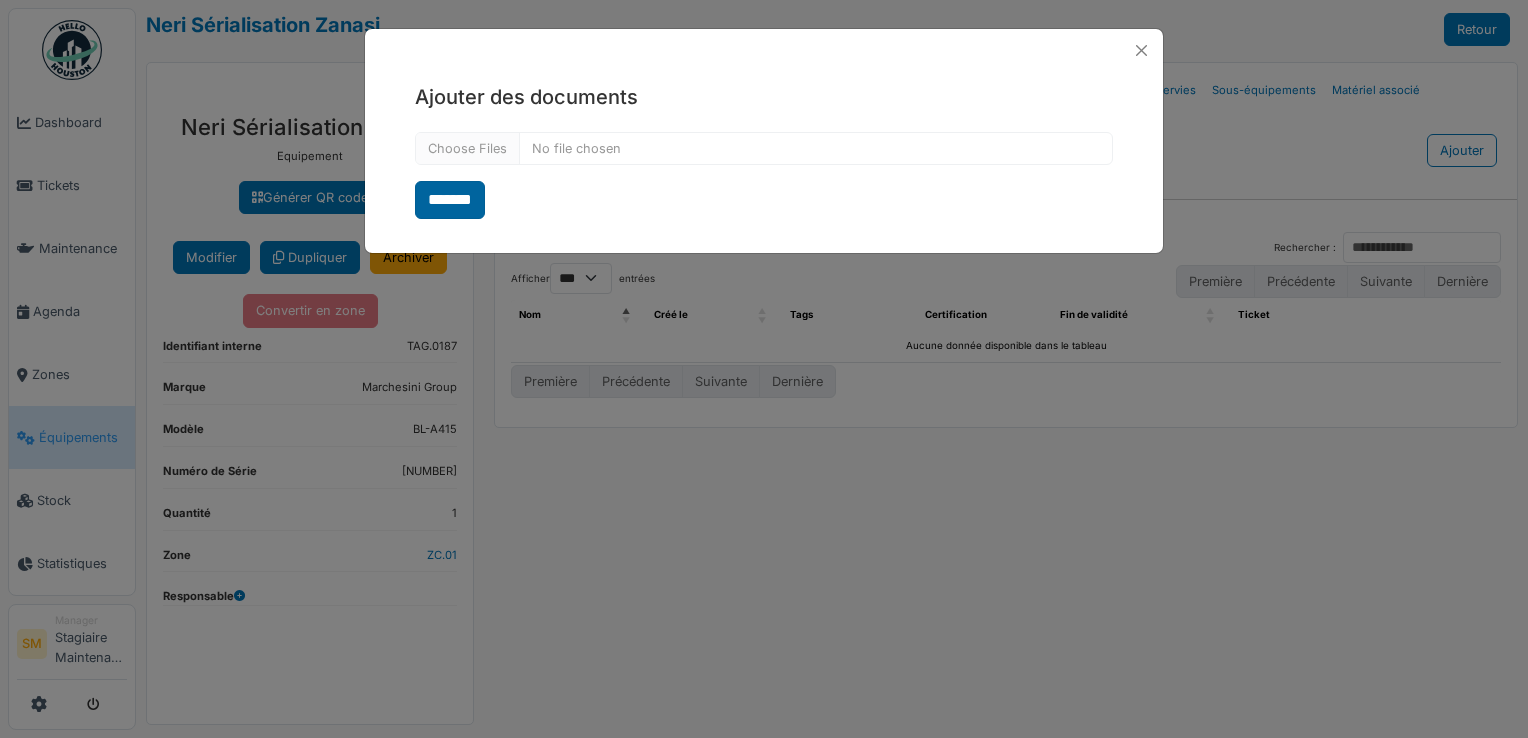 click on "*******" at bounding box center [450, 200] 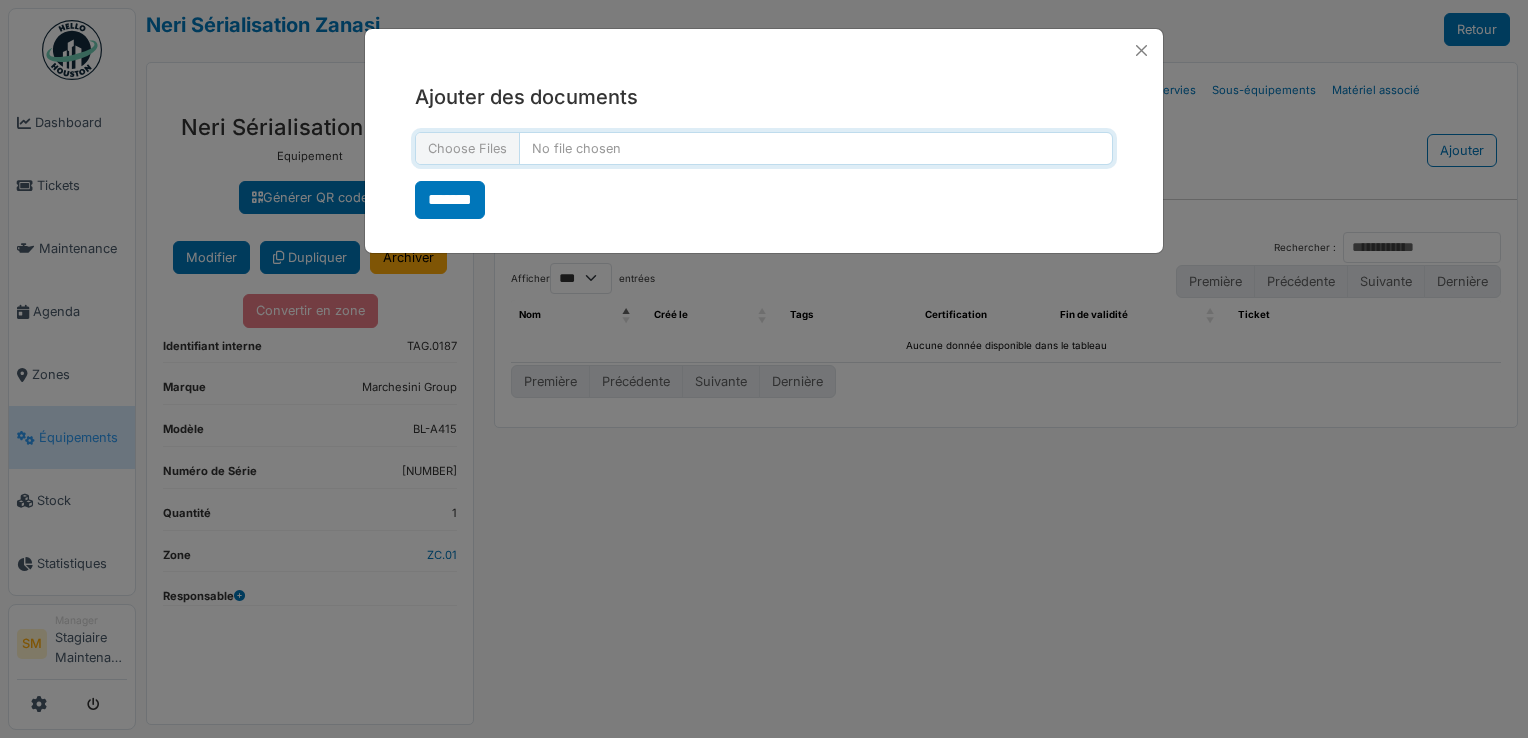 click at bounding box center (764, 148) 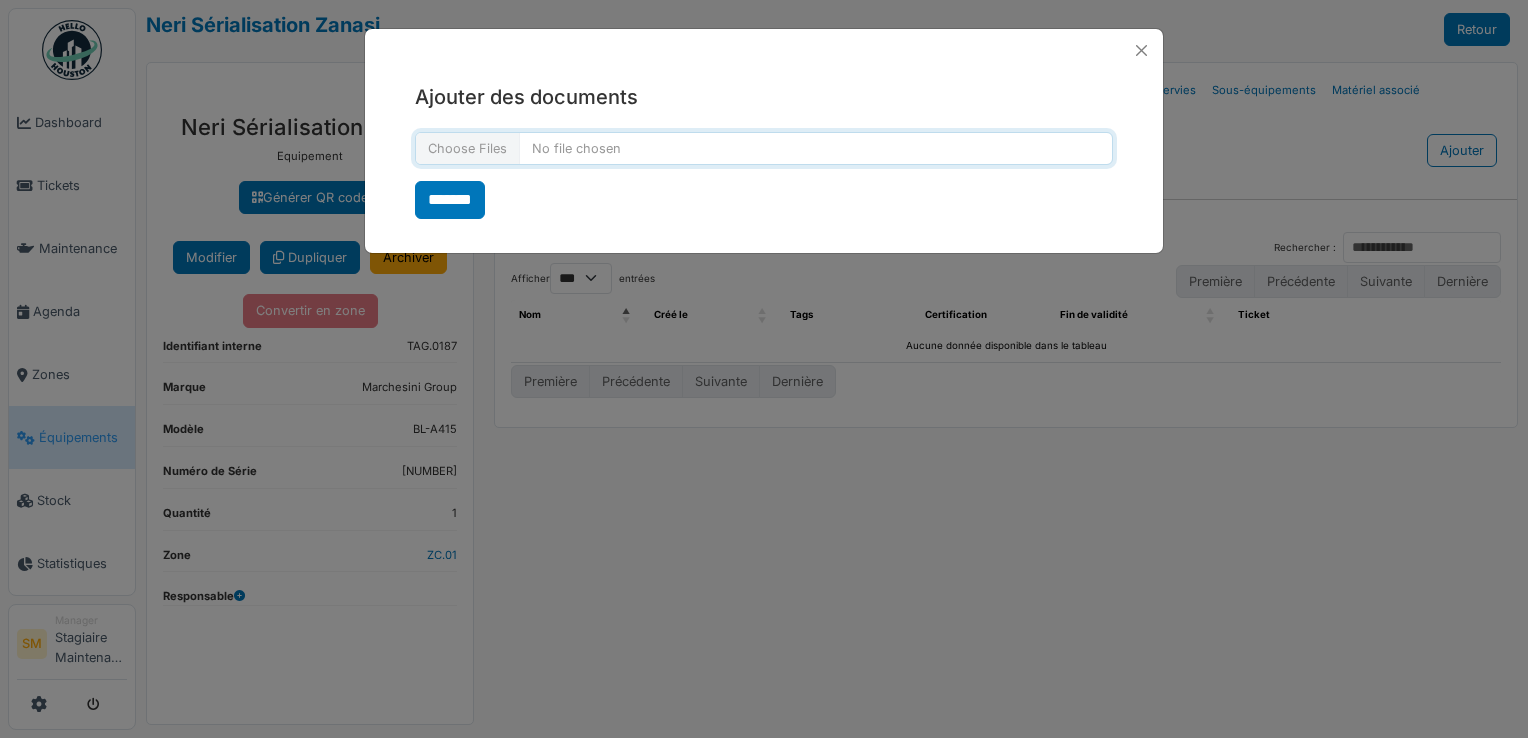 type on "**********" 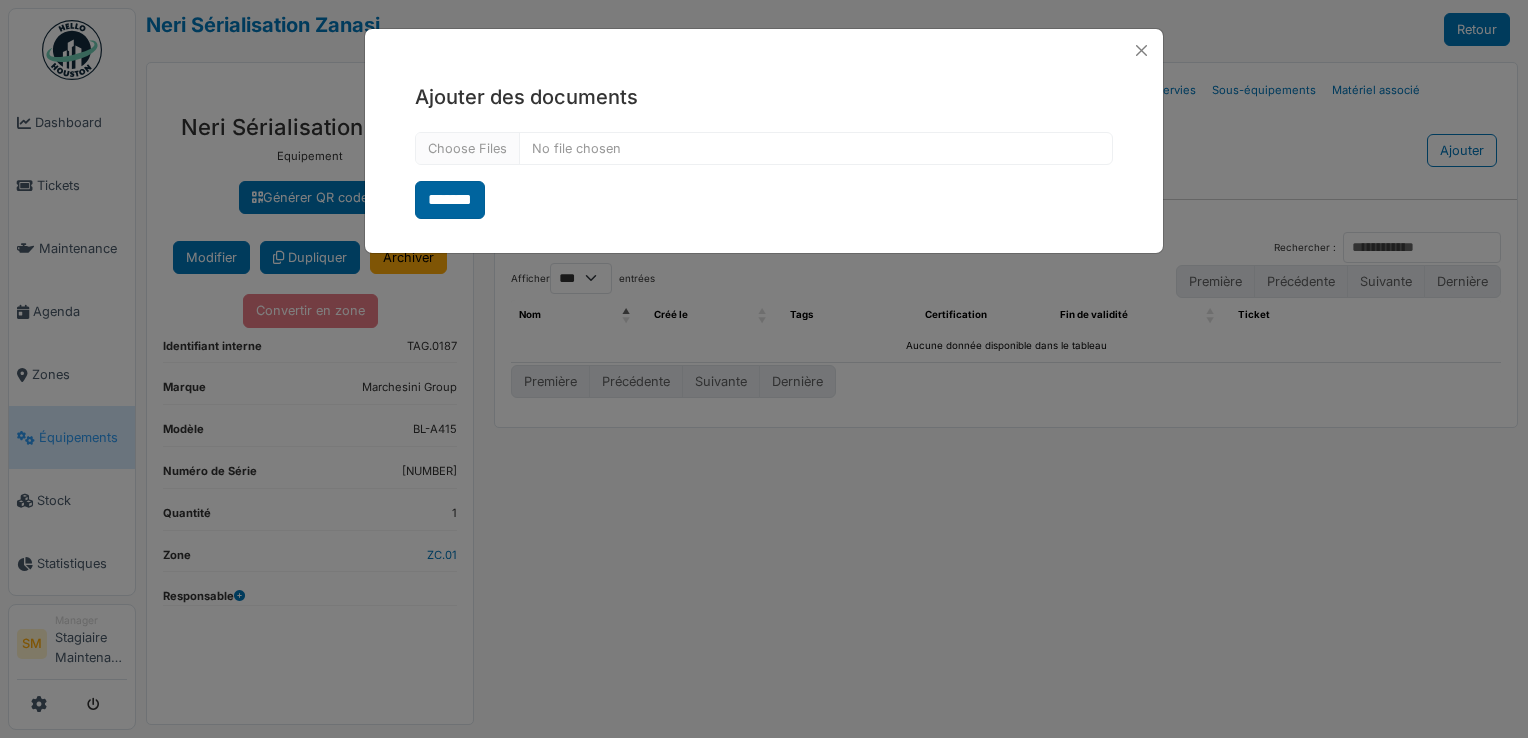 click on "*******" at bounding box center (450, 200) 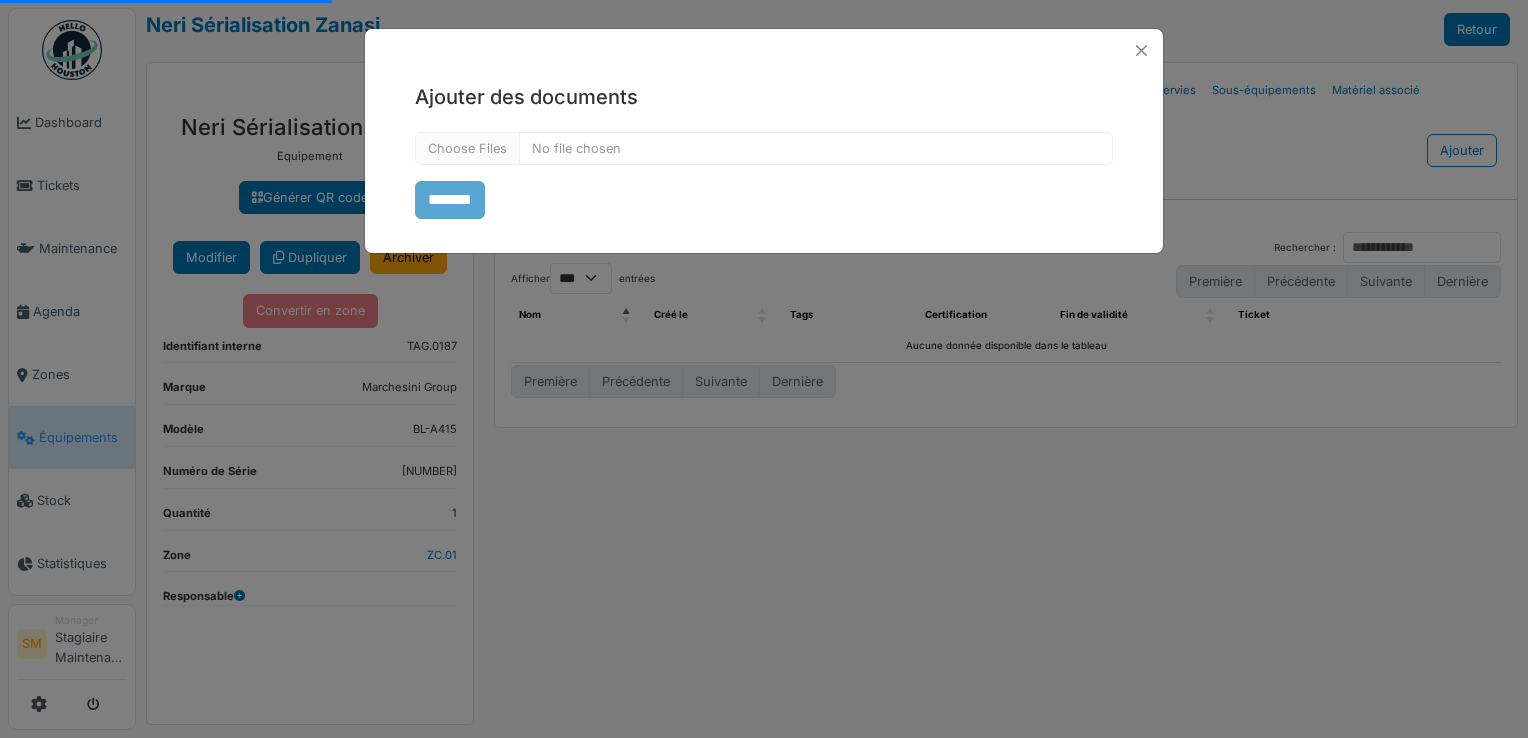 select on "***" 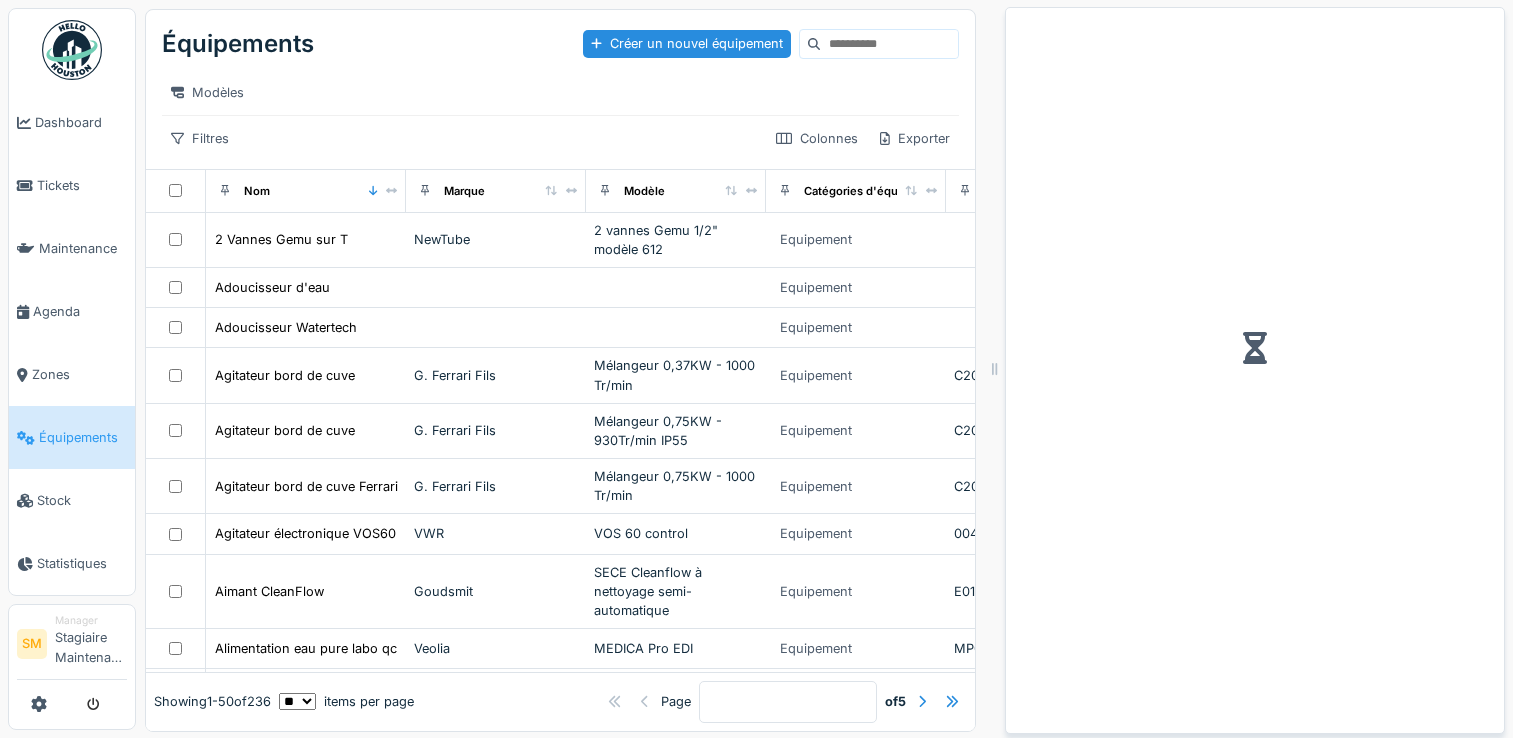 scroll, scrollTop: 0, scrollLeft: 0, axis: both 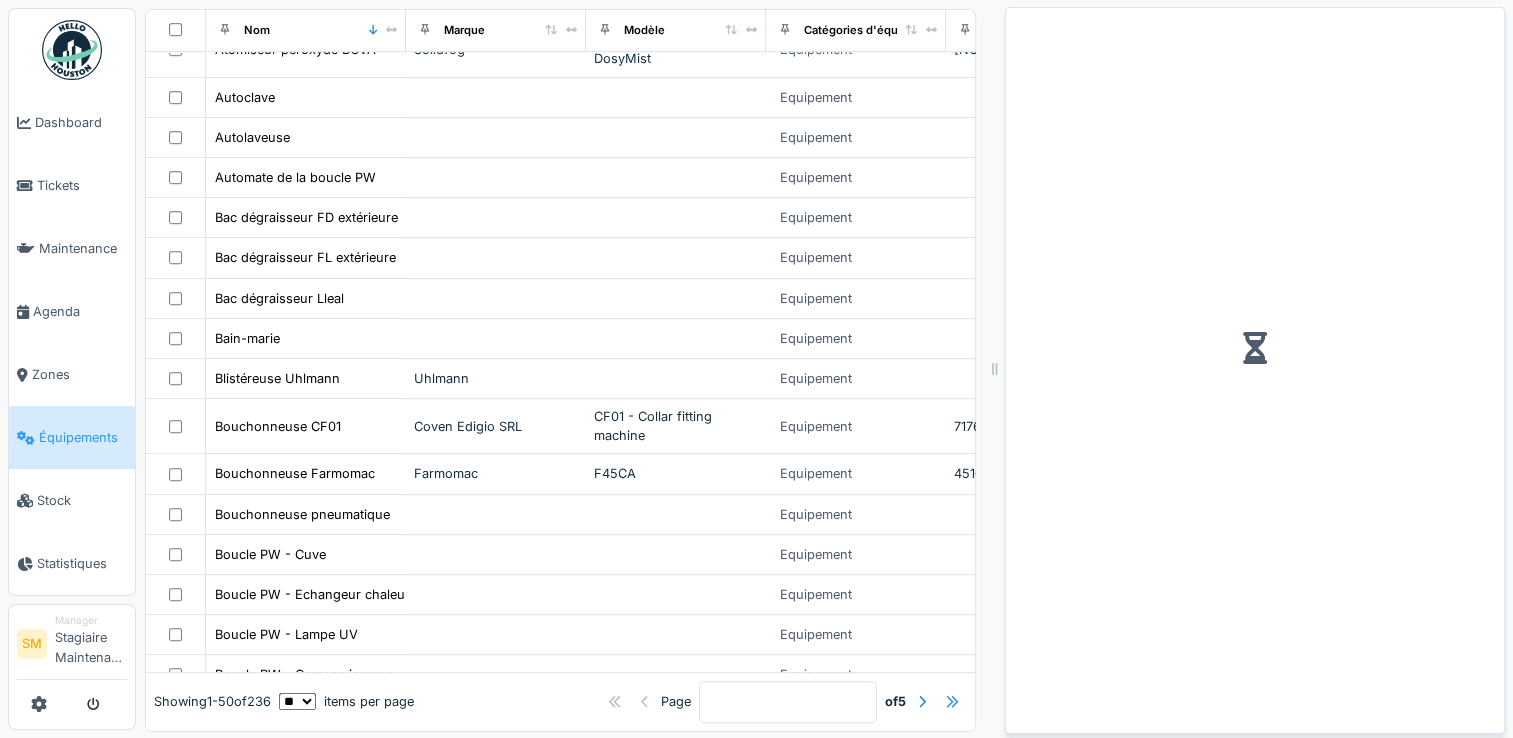 click at bounding box center (952, 702) 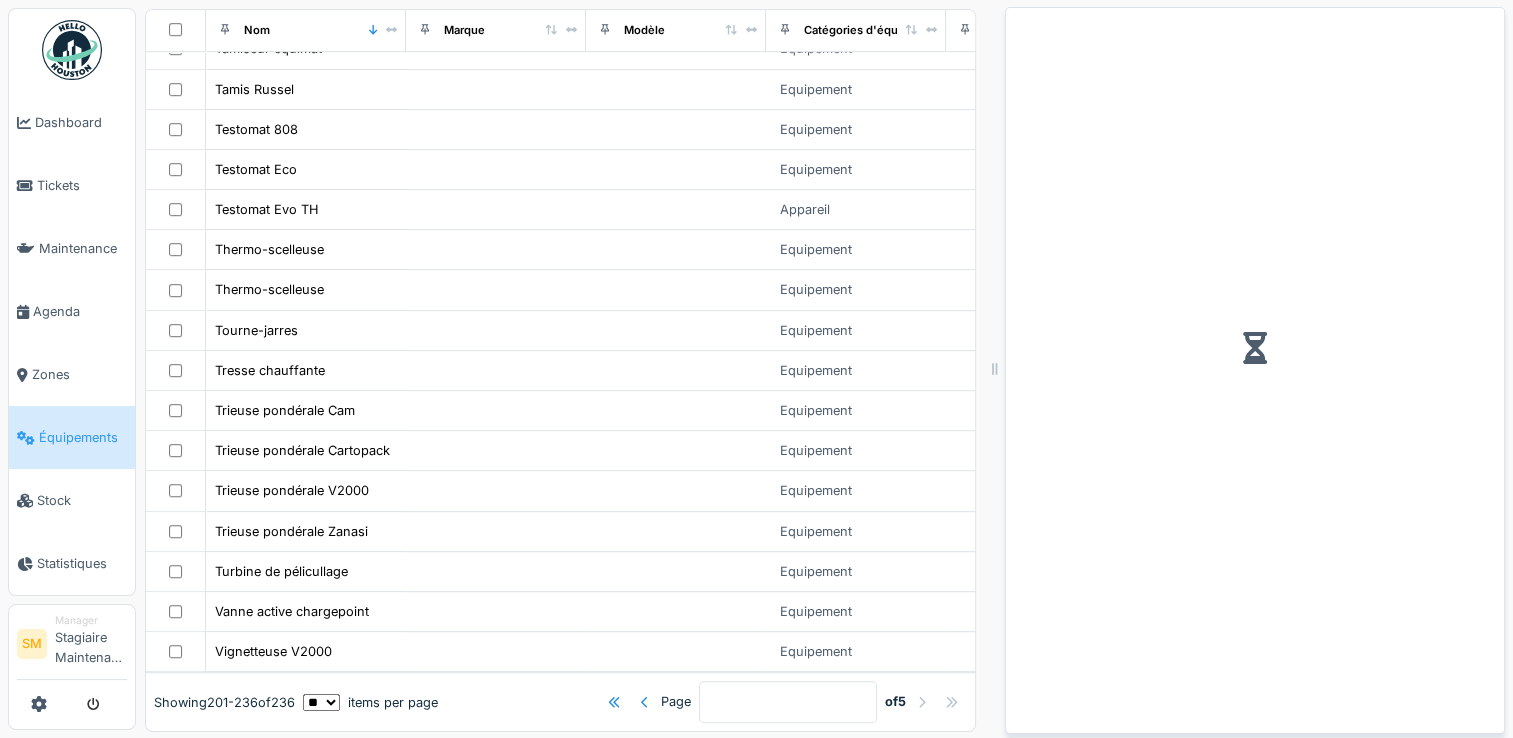 scroll, scrollTop: 1007, scrollLeft: 0, axis: vertical 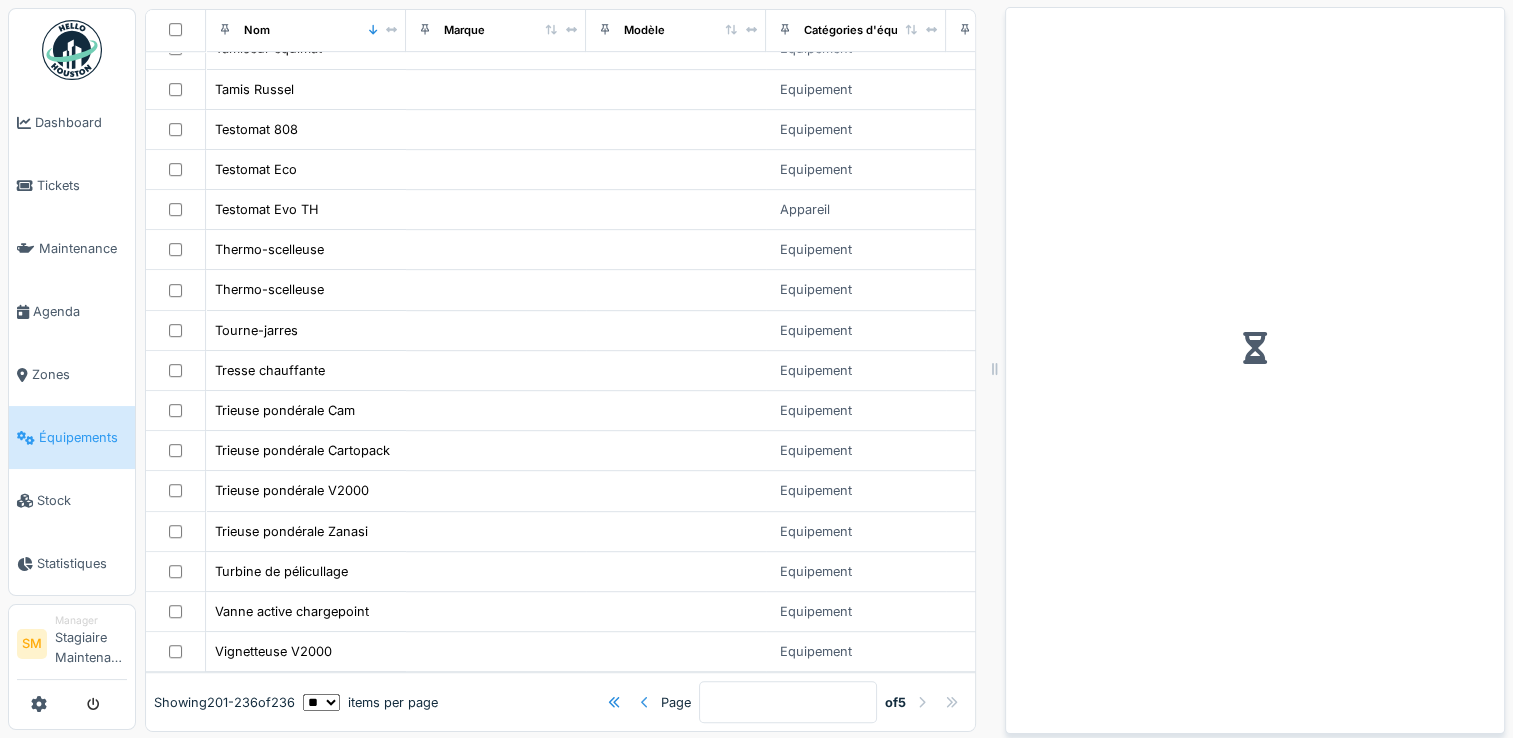 click at bounding box center (645, 702) 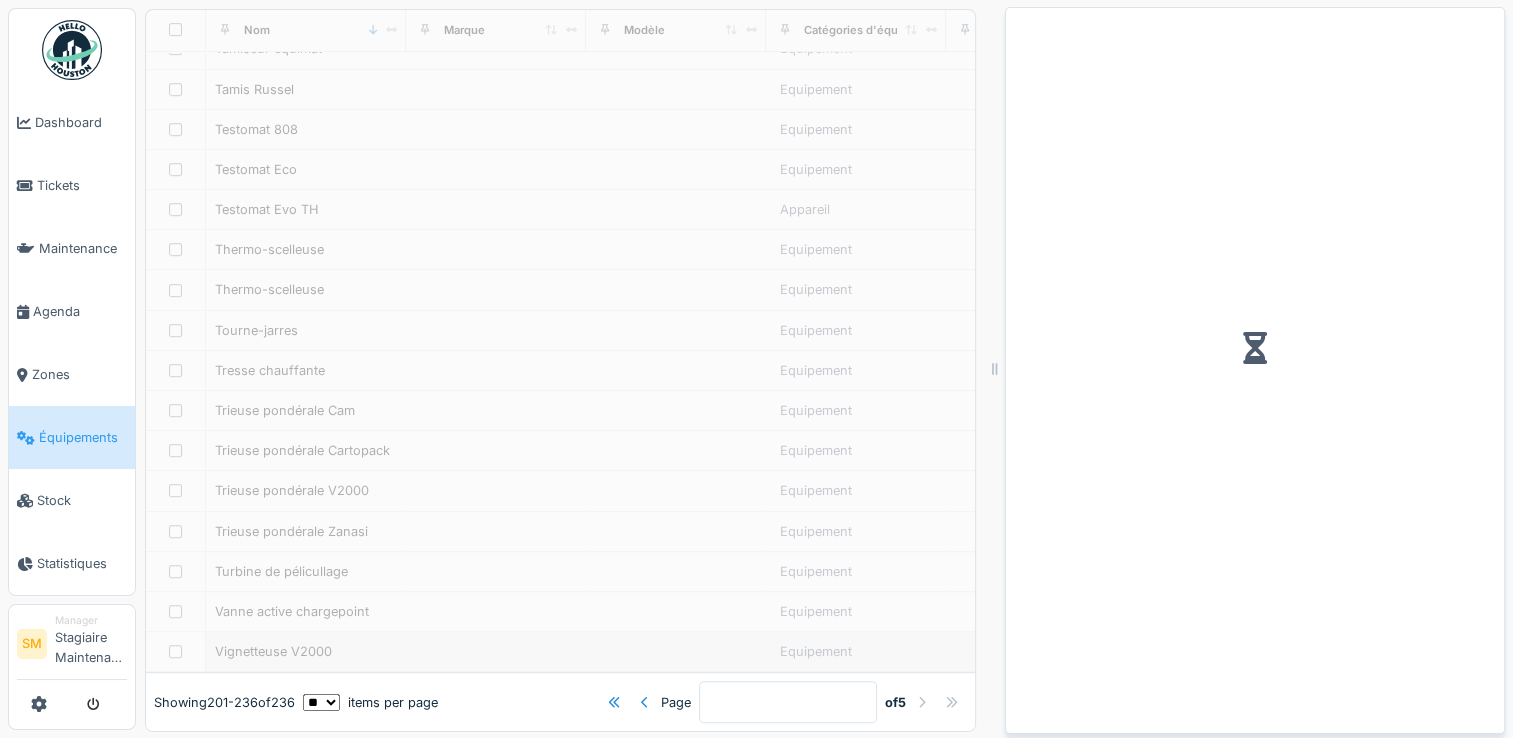 type on "*" 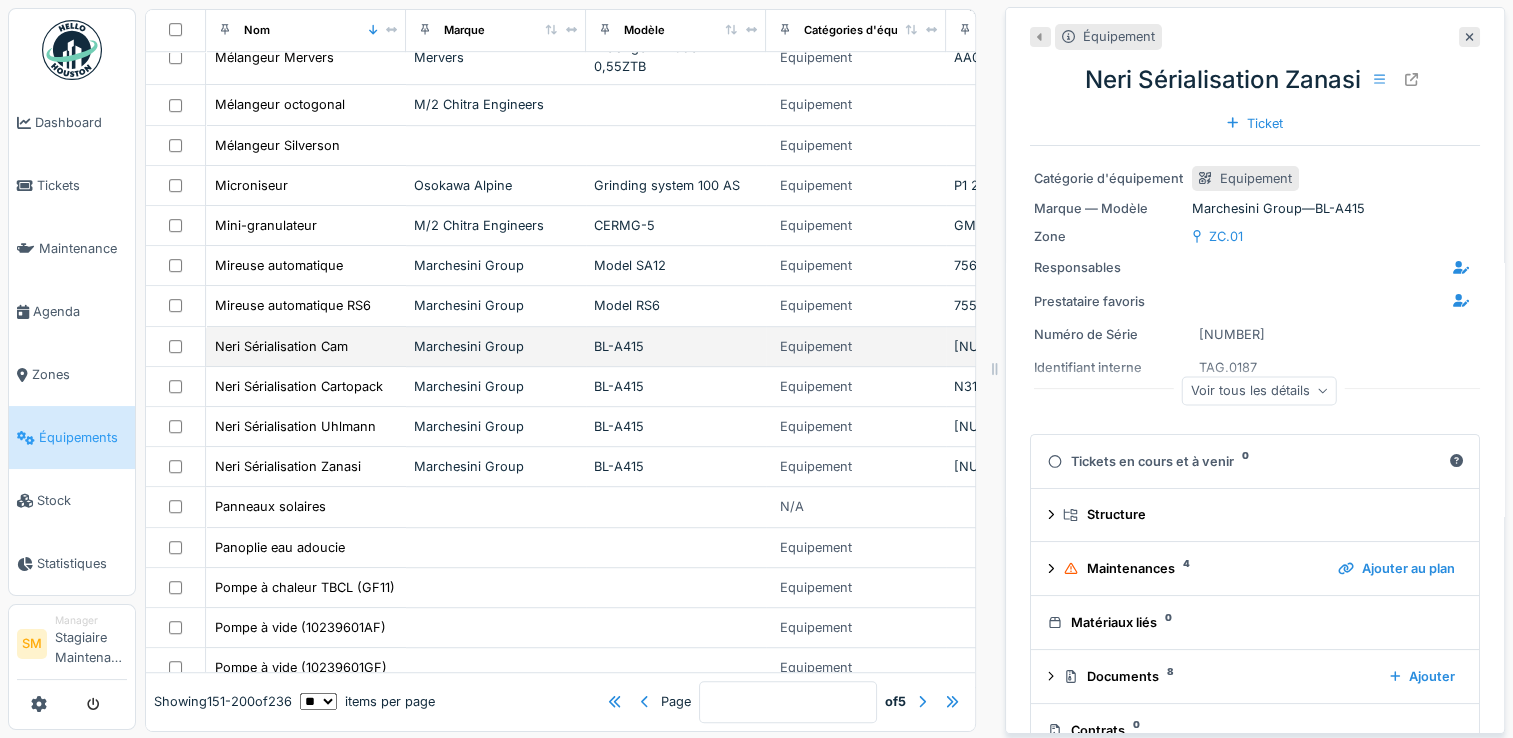 scroll, scrollTop: 1126, scrollLeft: 0, axis: vertical 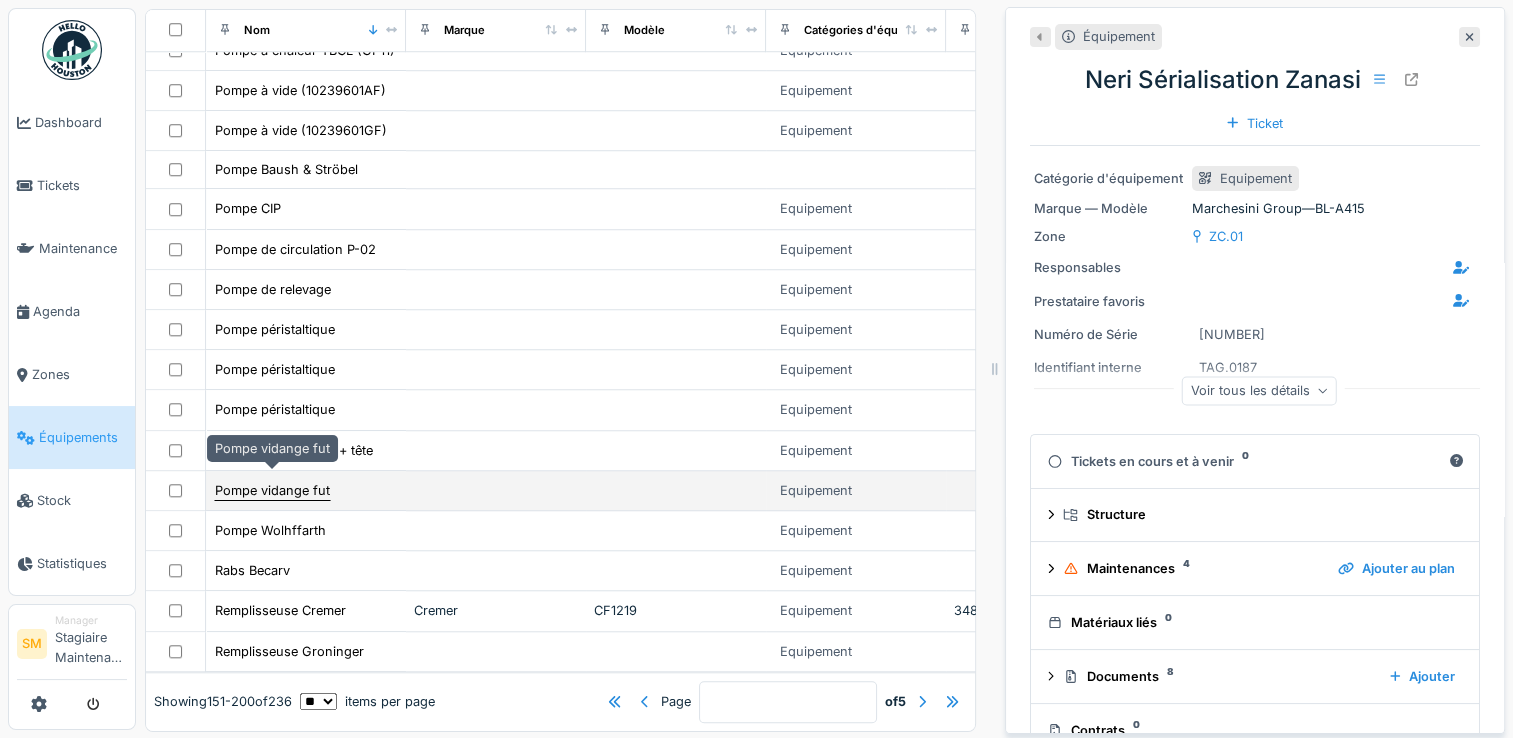 click on "Pompe vidange fut" at bounding box center [272, 490] 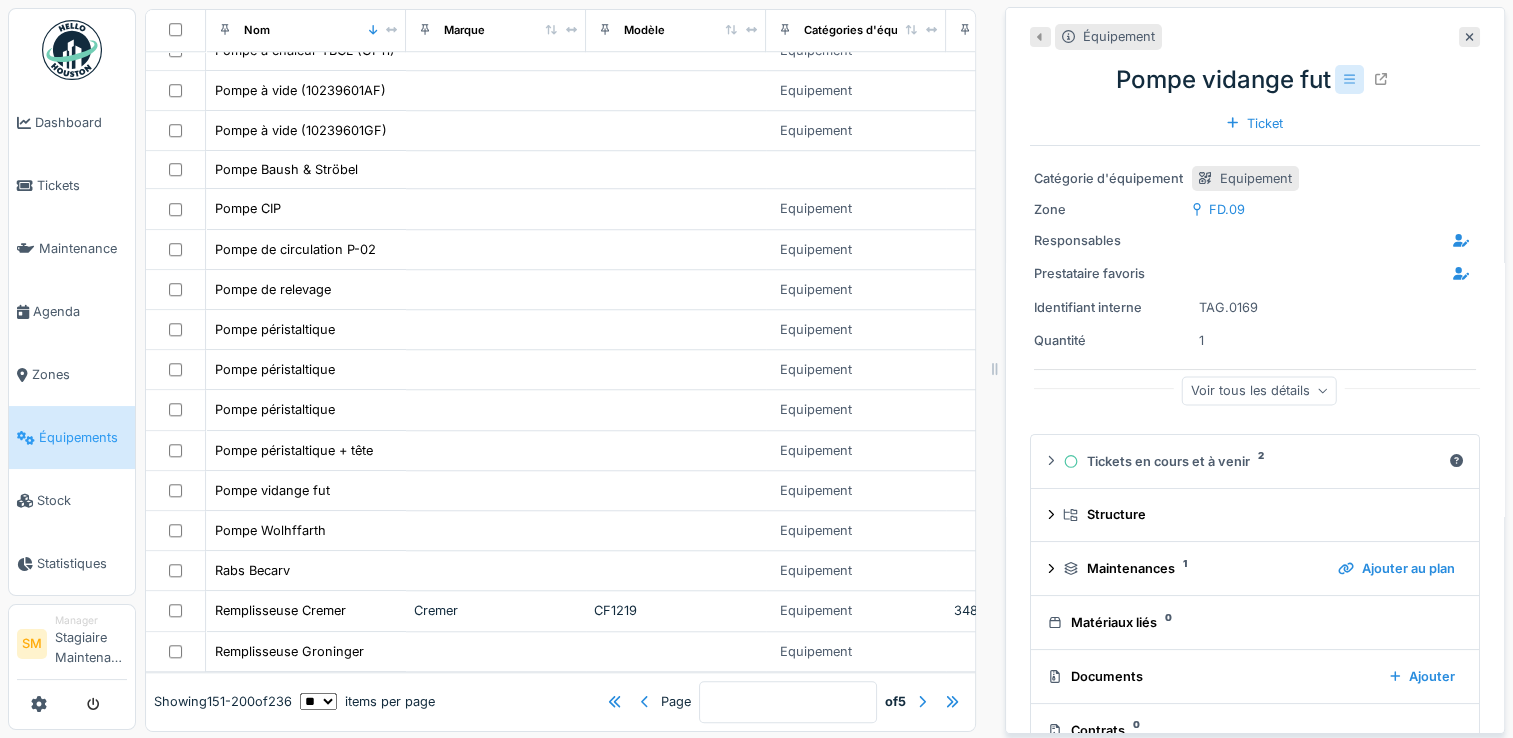 click 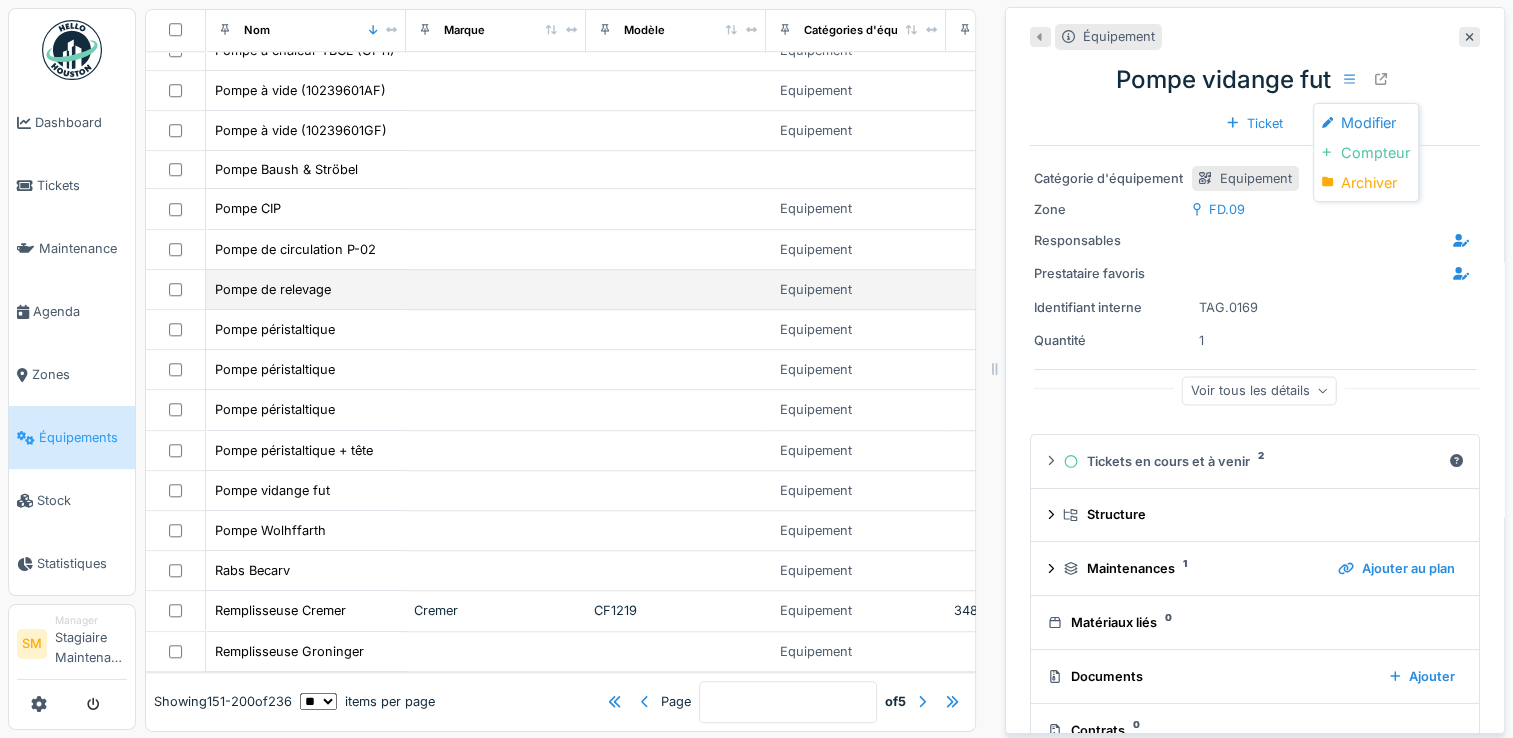 click on "Modifier" at bounding box center [1366, 123] 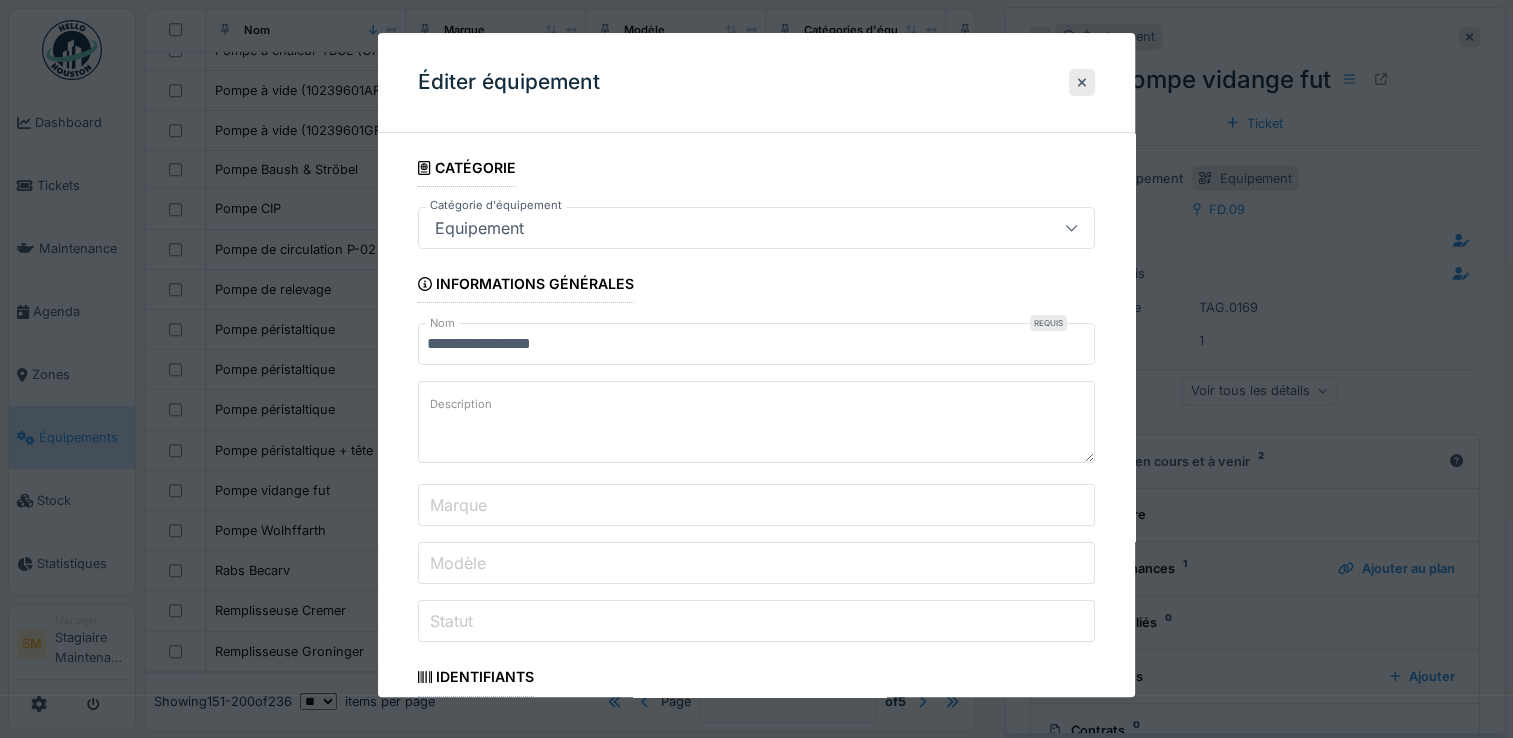 scroll, scrollTop: 244, scrollLeft: 0, axis: vertical 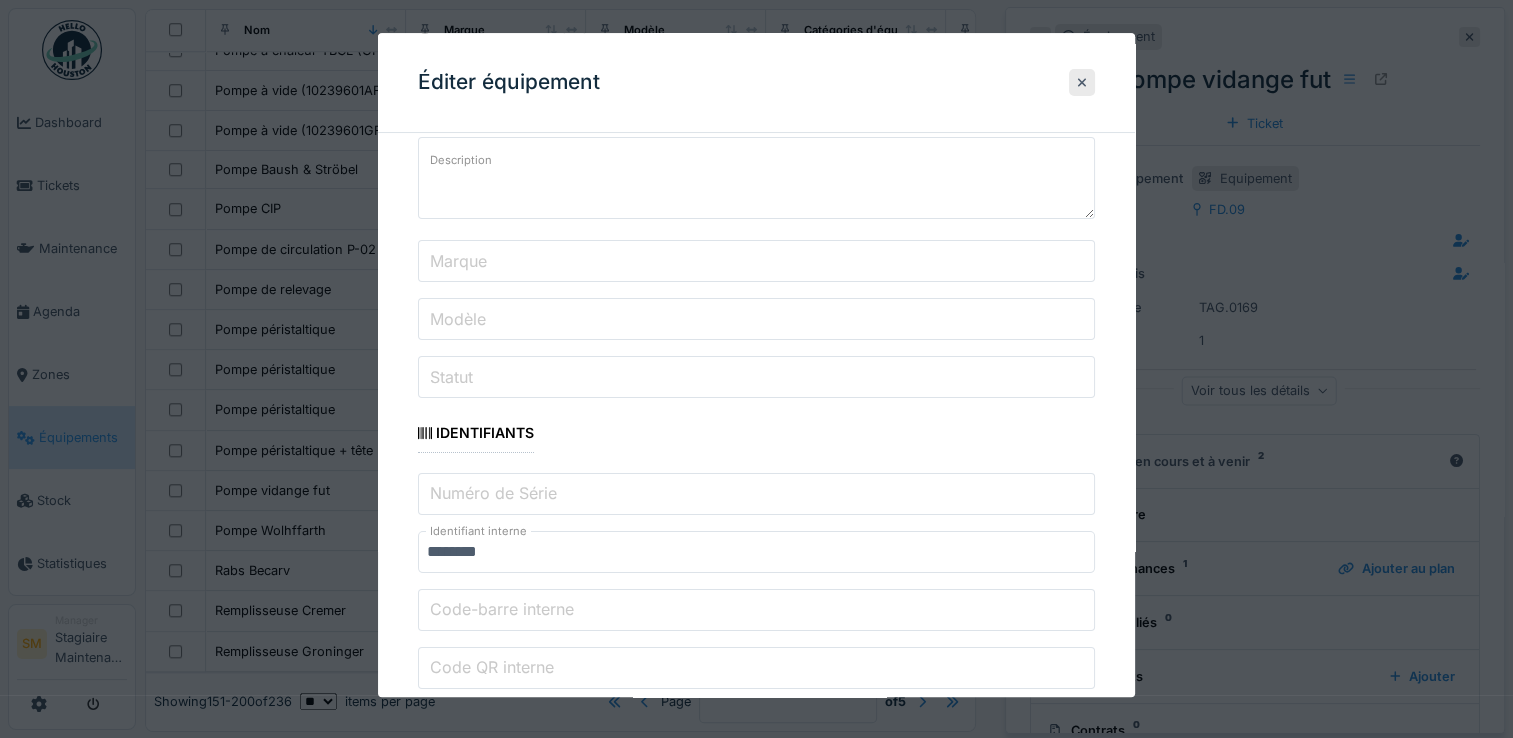 click on "Marque" at bounding box center (756, 262) 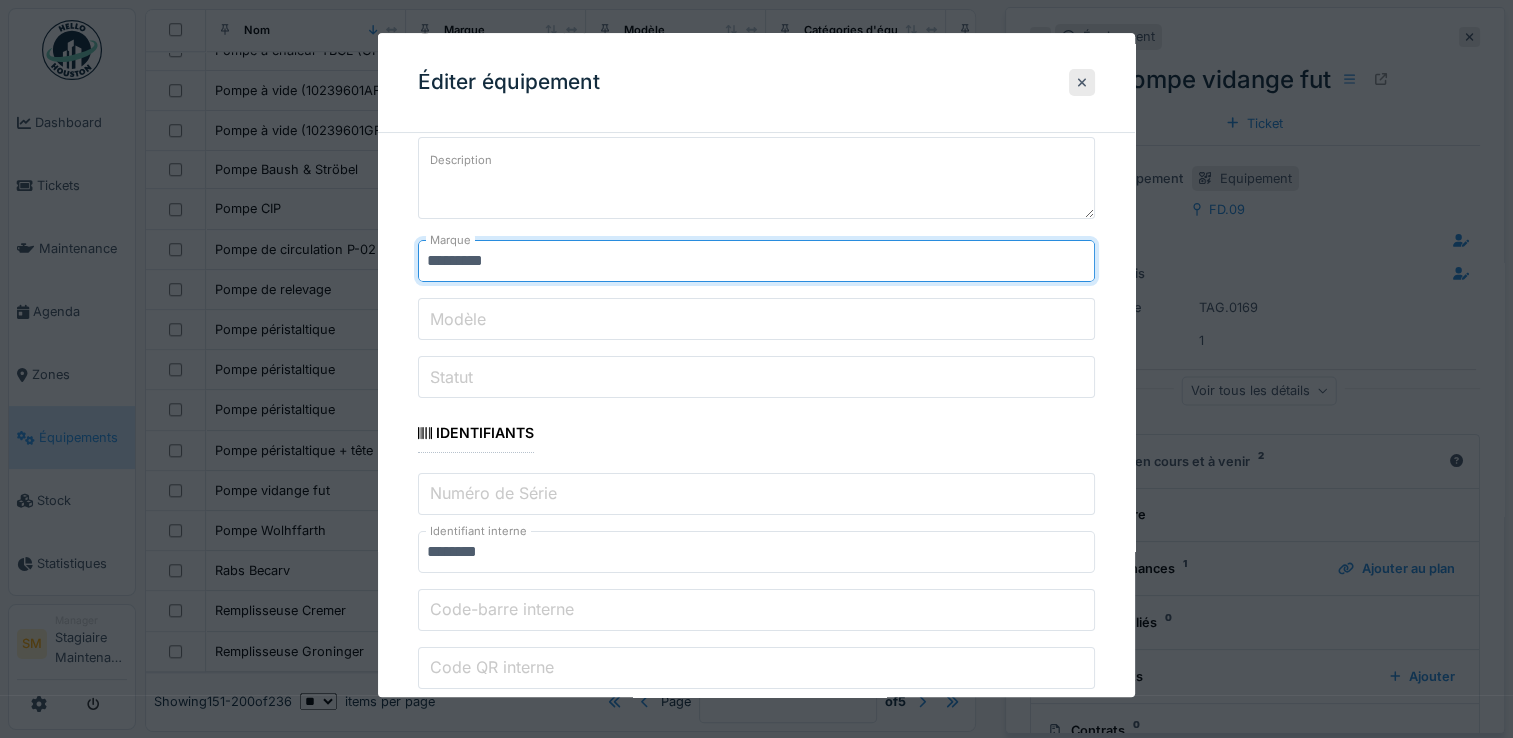 type on "*********" 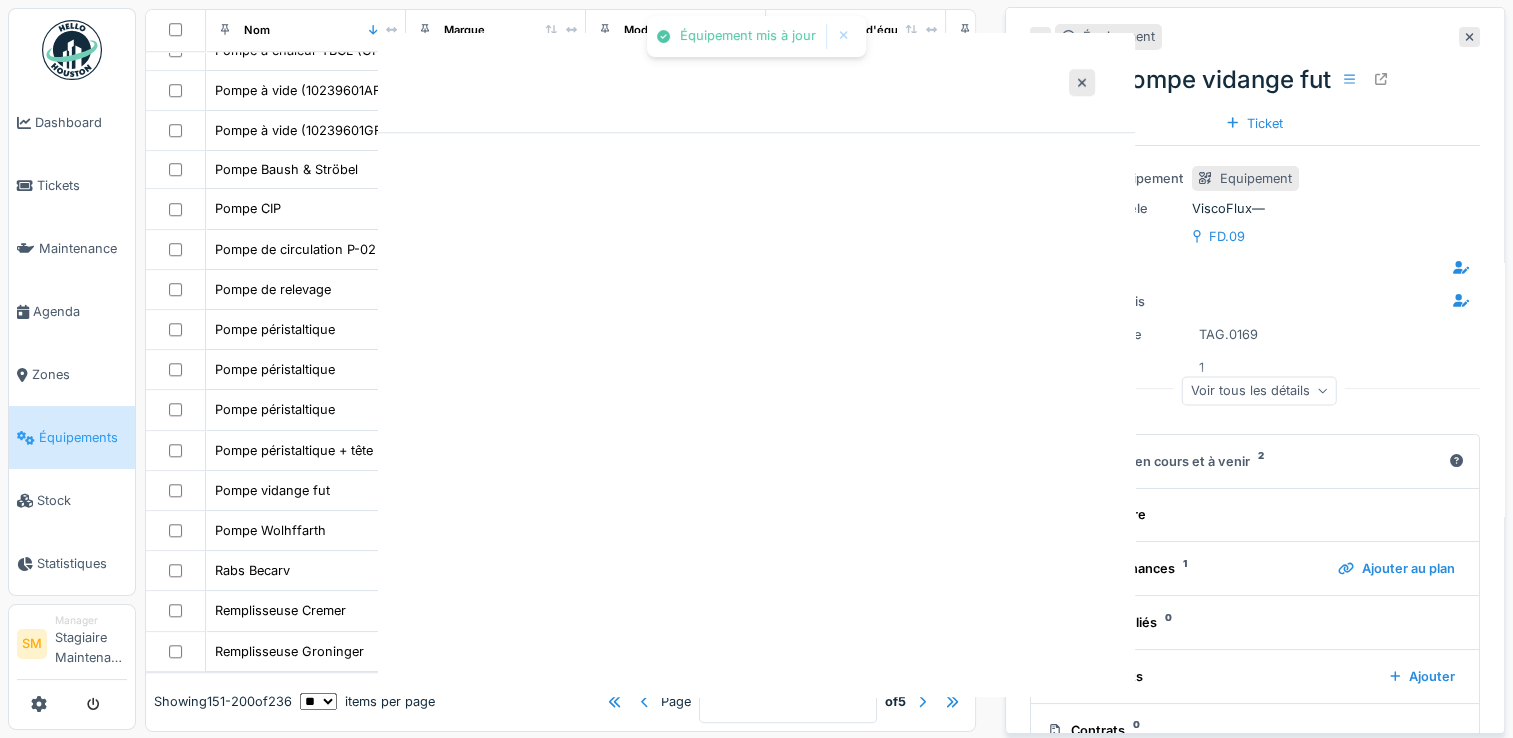 scroll, scrollTop: 0, scrollLeft: 0, axis: both 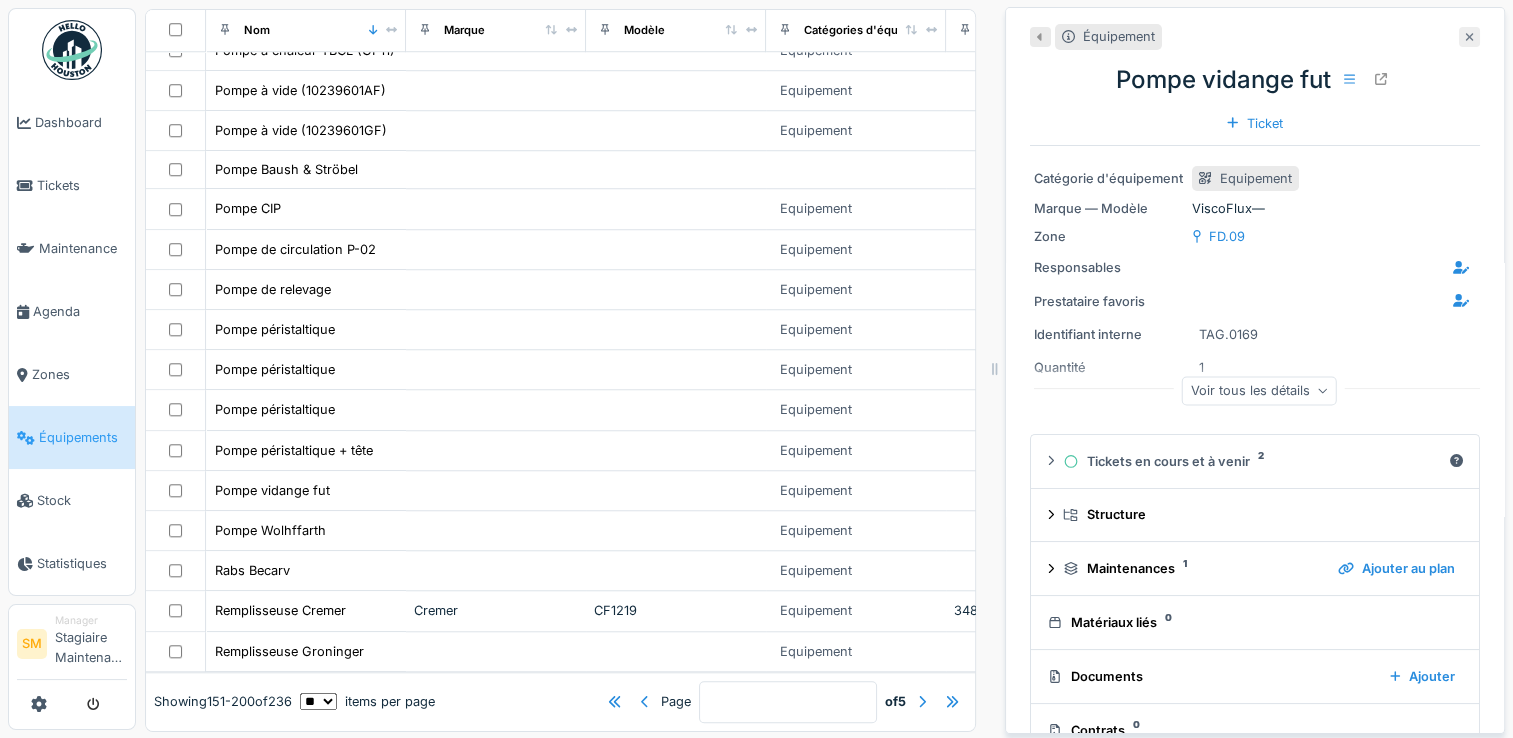 click 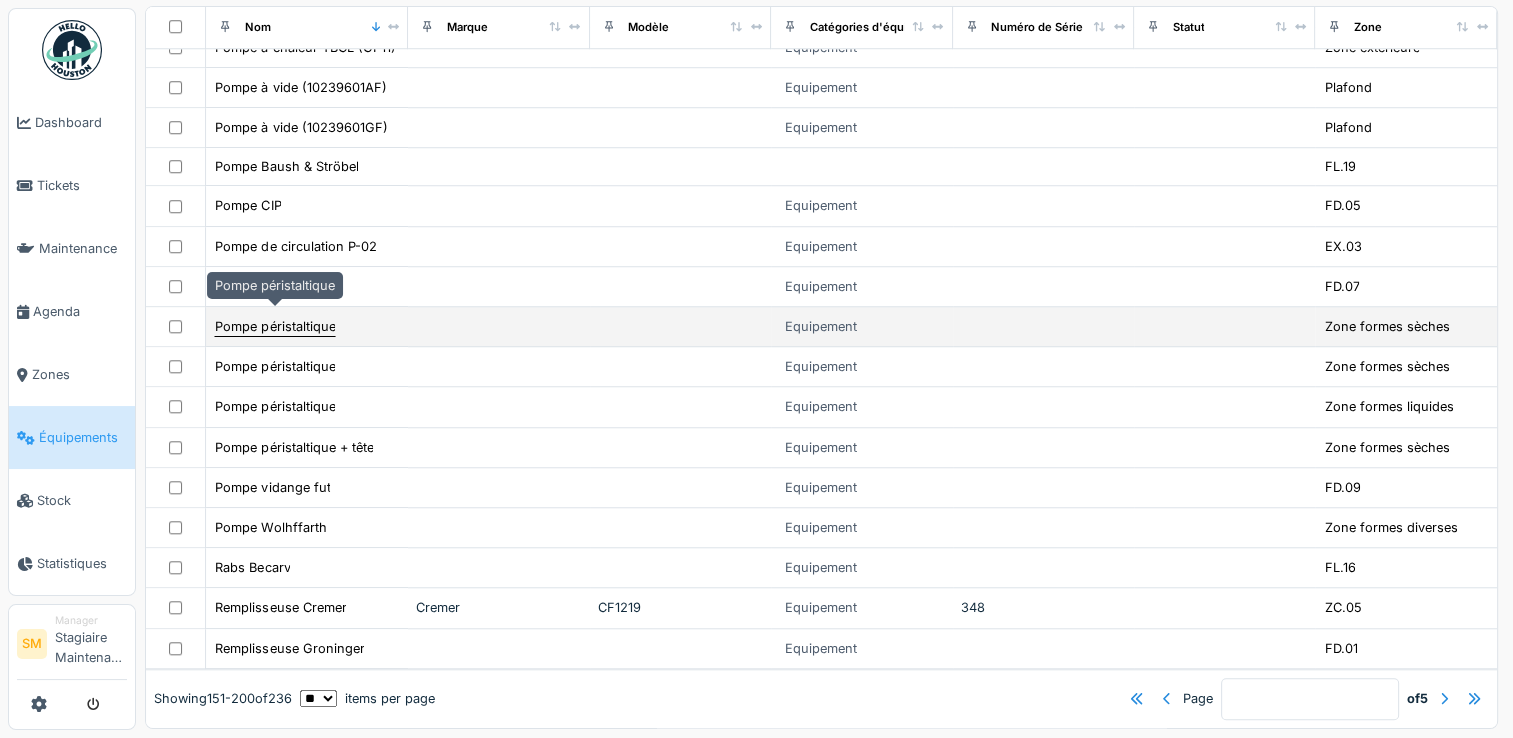 click on "Pompe péristaltique" at bounding box center [275, 326] 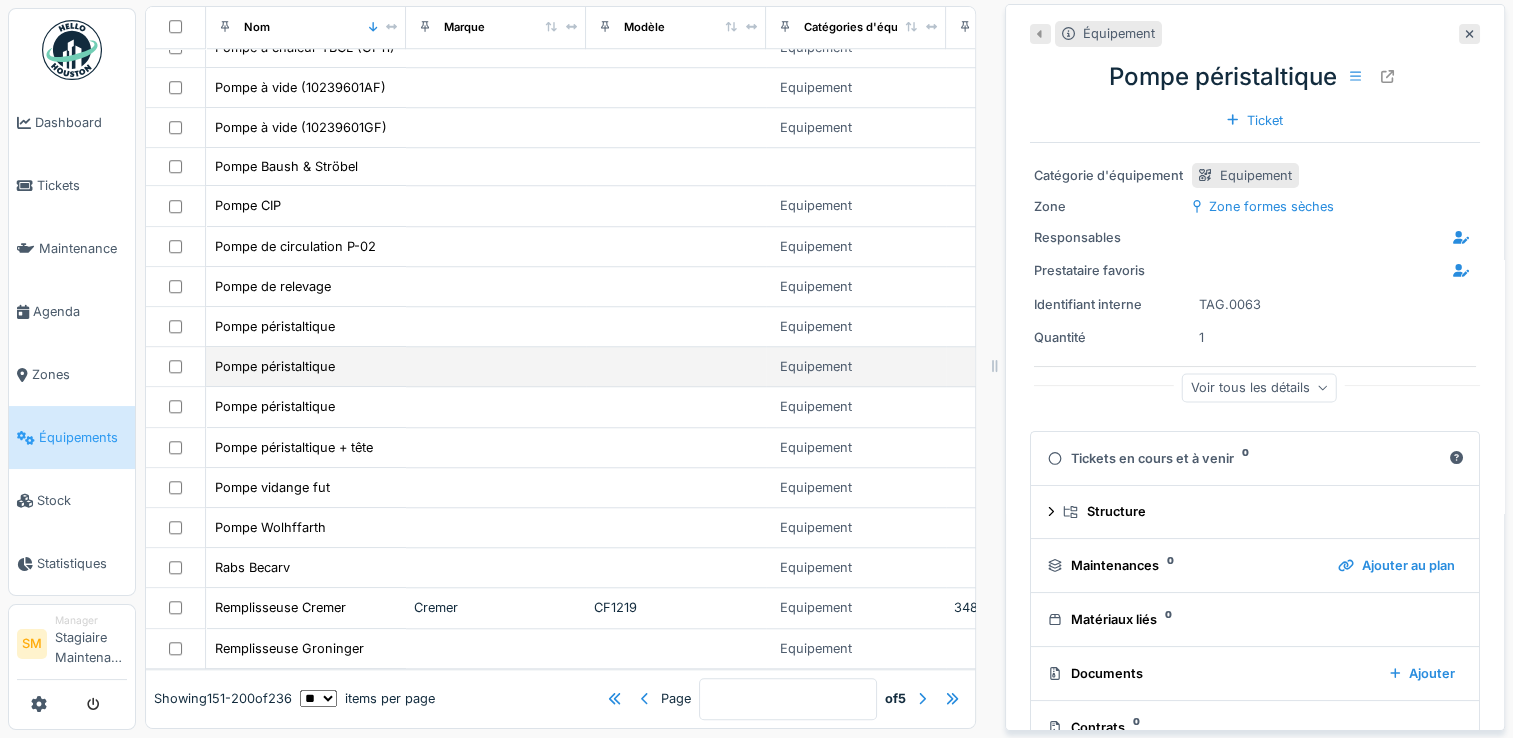click on "Pompe péristaltique" at bounding box center (306, 366) 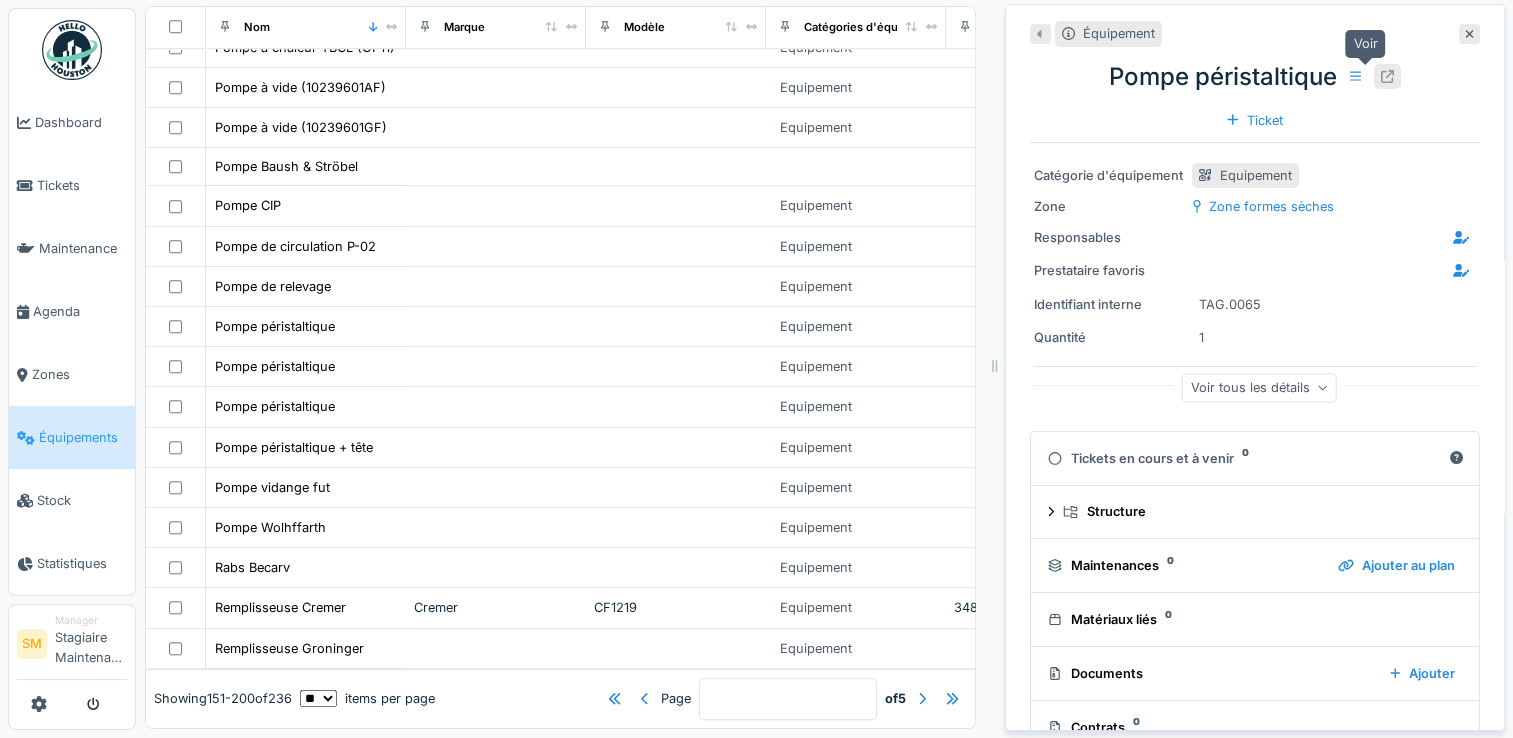 click 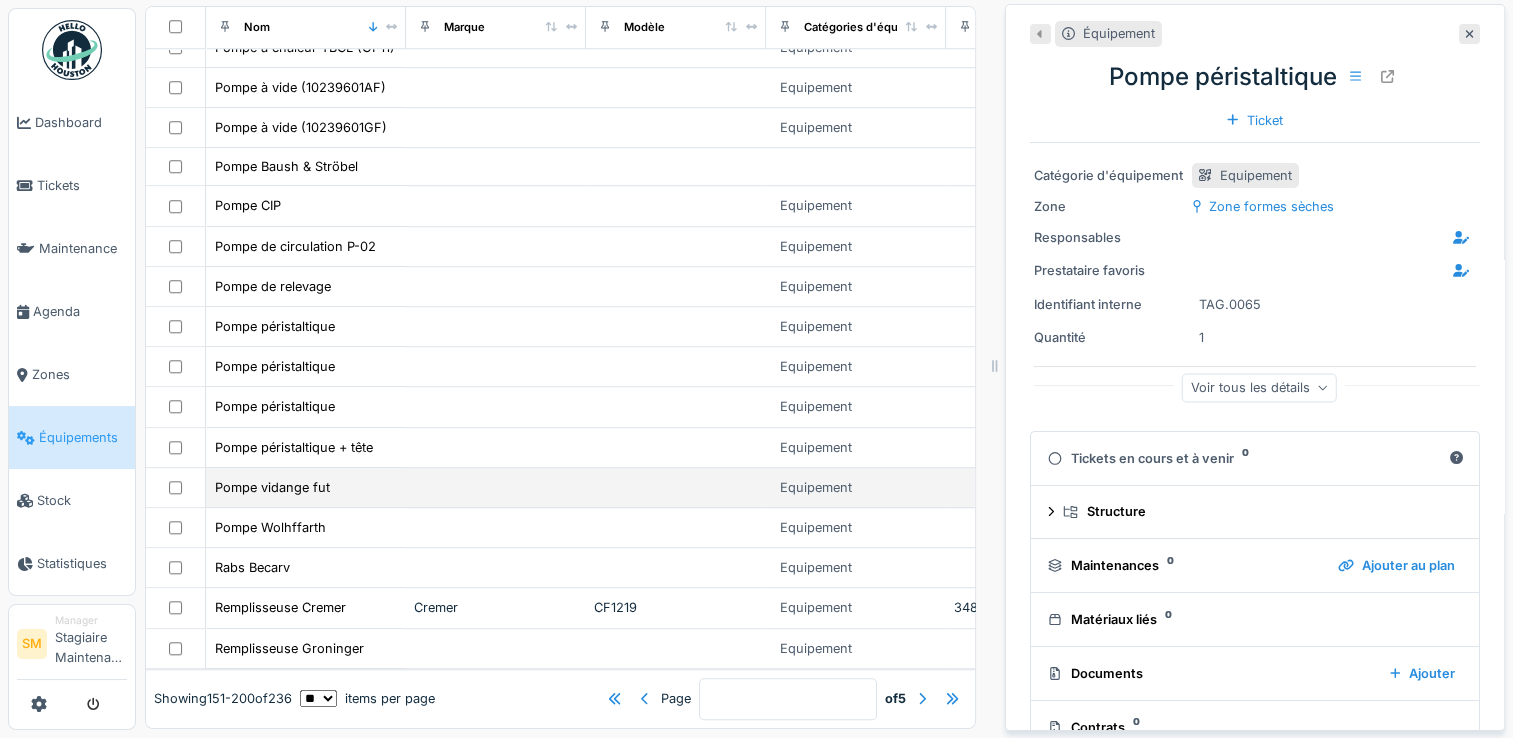 click on "Pompe vidange fut" at bounding box center (306, 488) 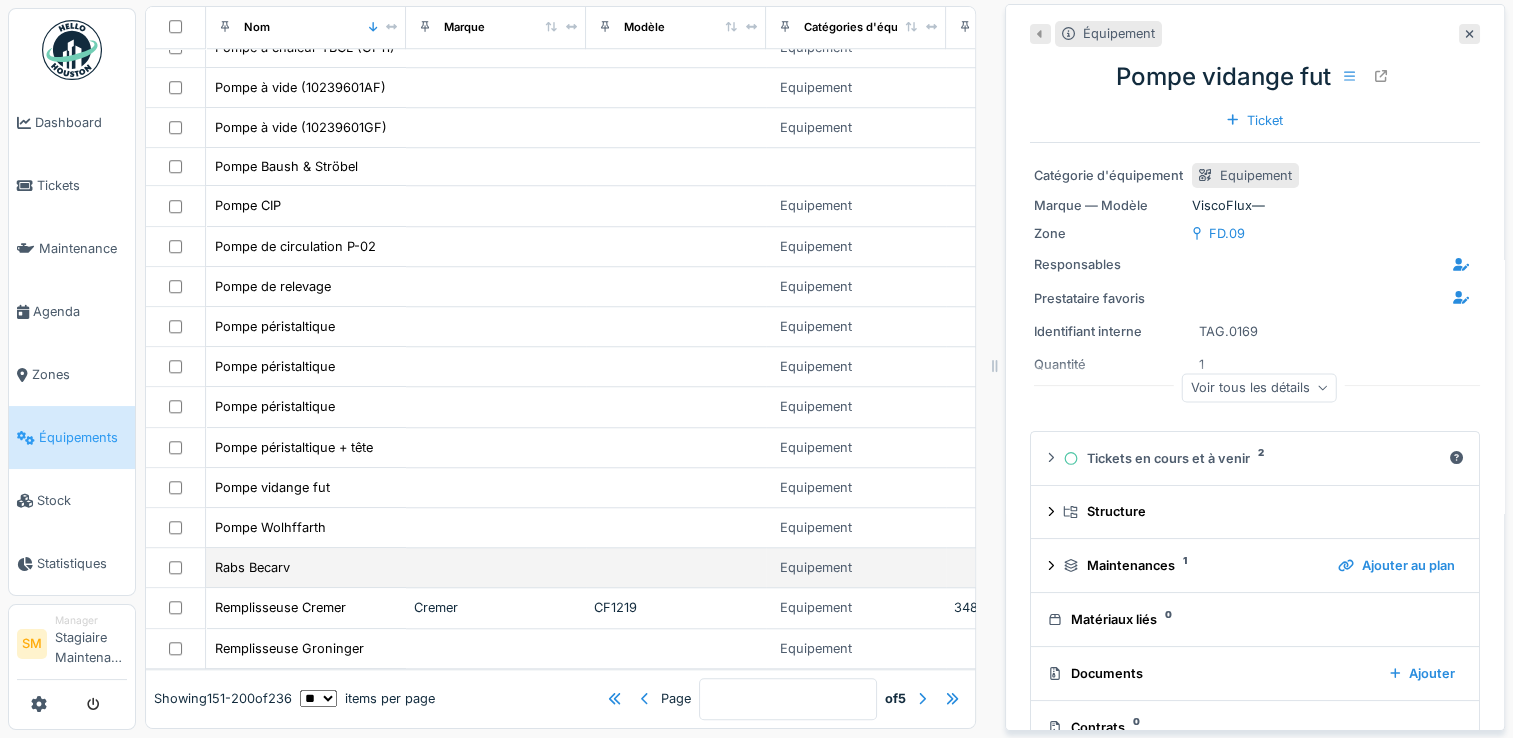 click on "Rabs Becarv" at bounding box center (306, 567) 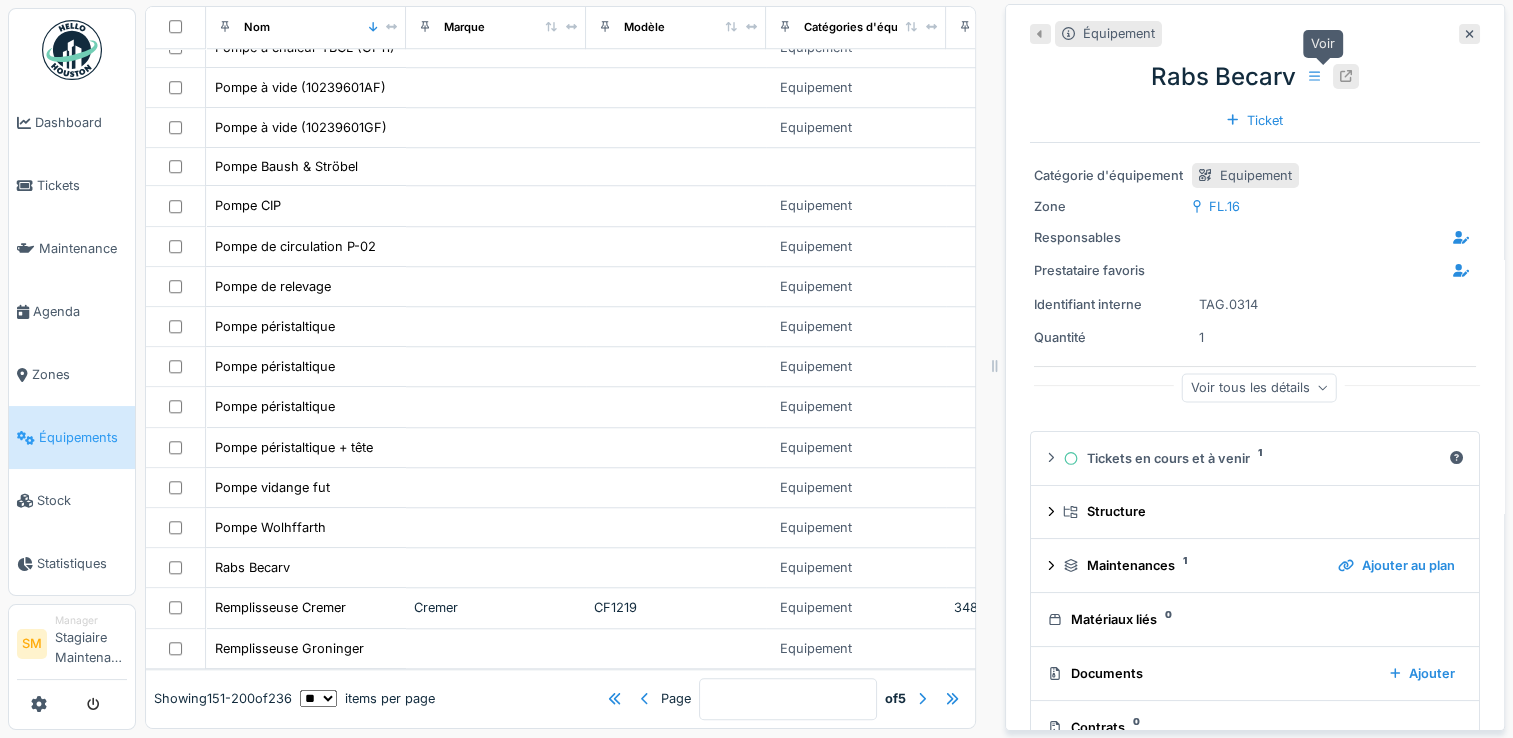 click 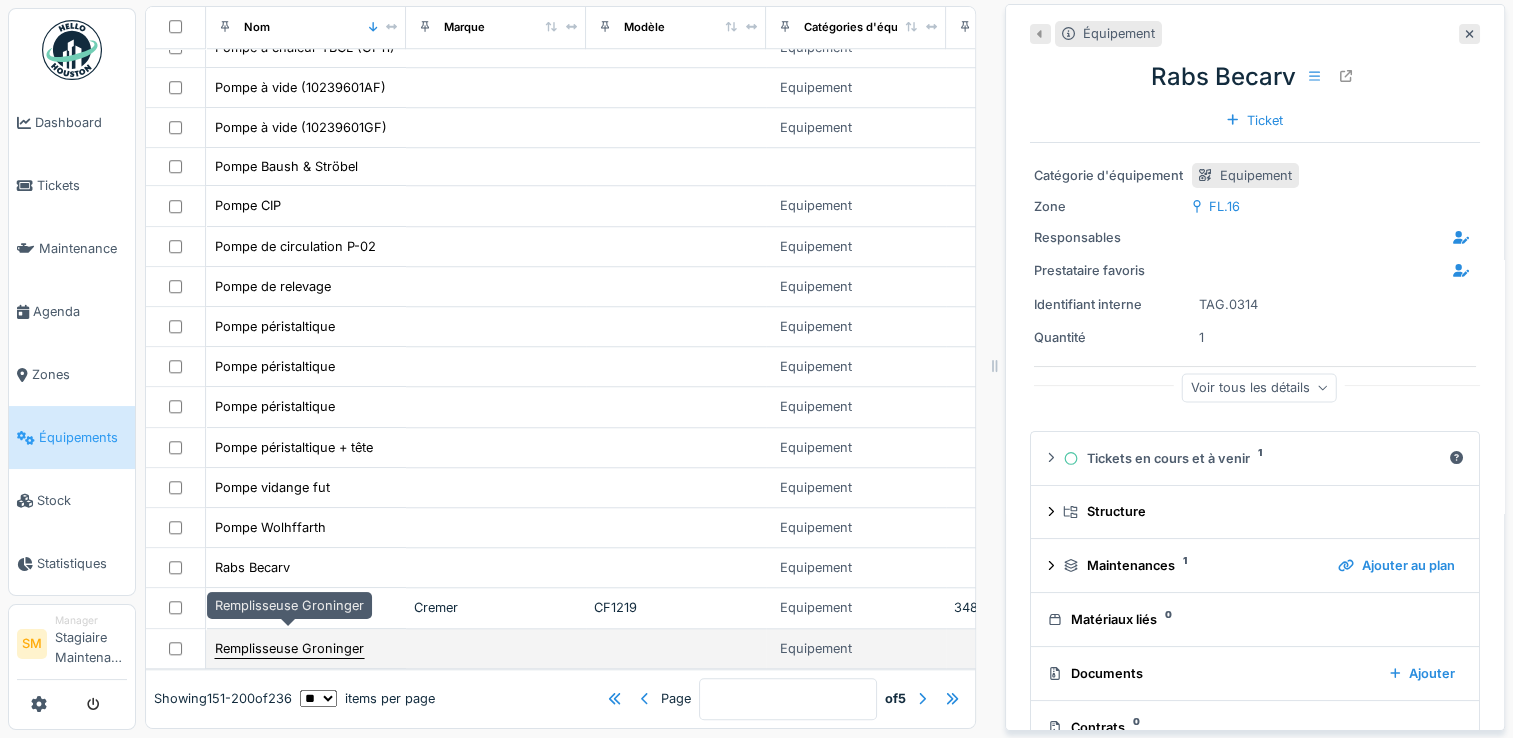 click on "Remplisseuse Groninger" at bounding box center (289, 648) 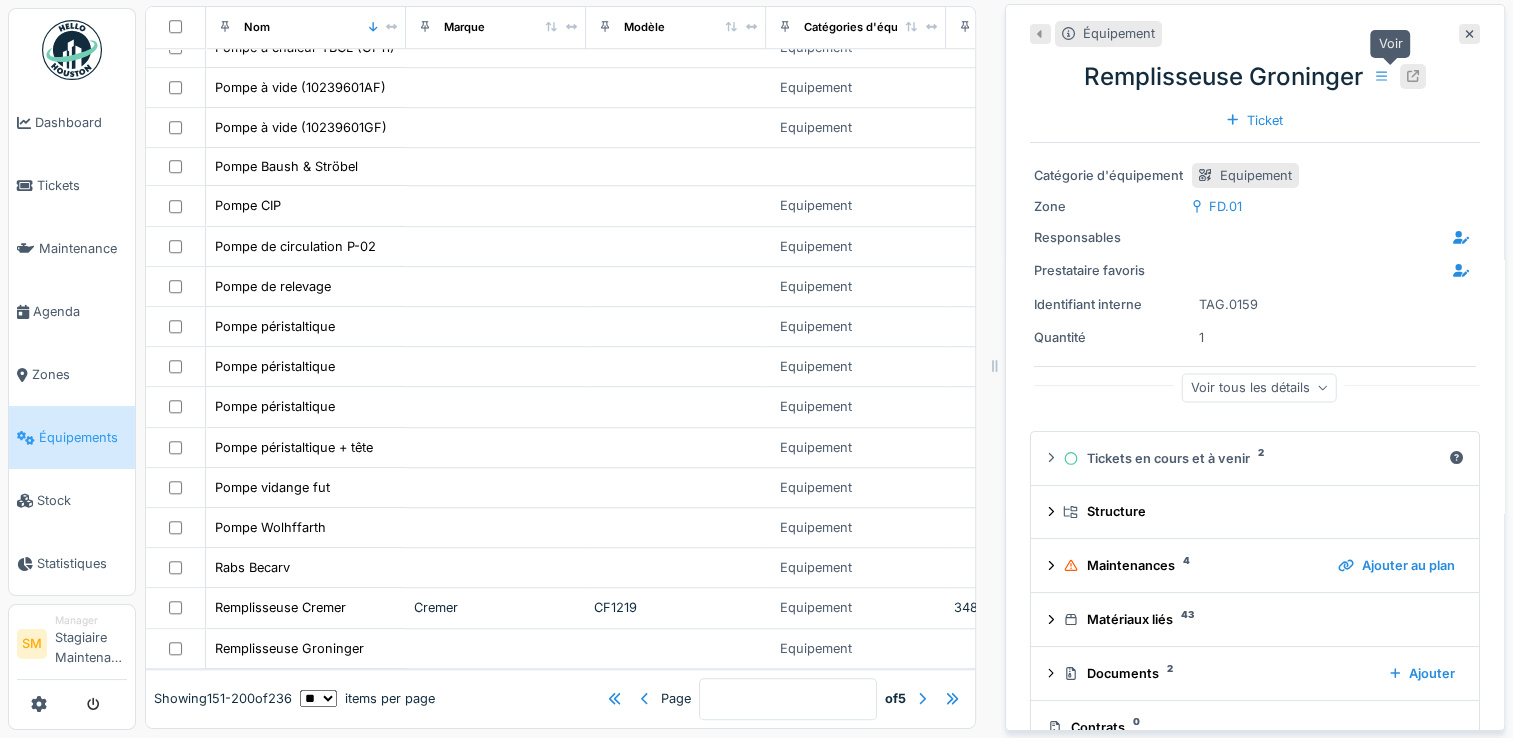 click 